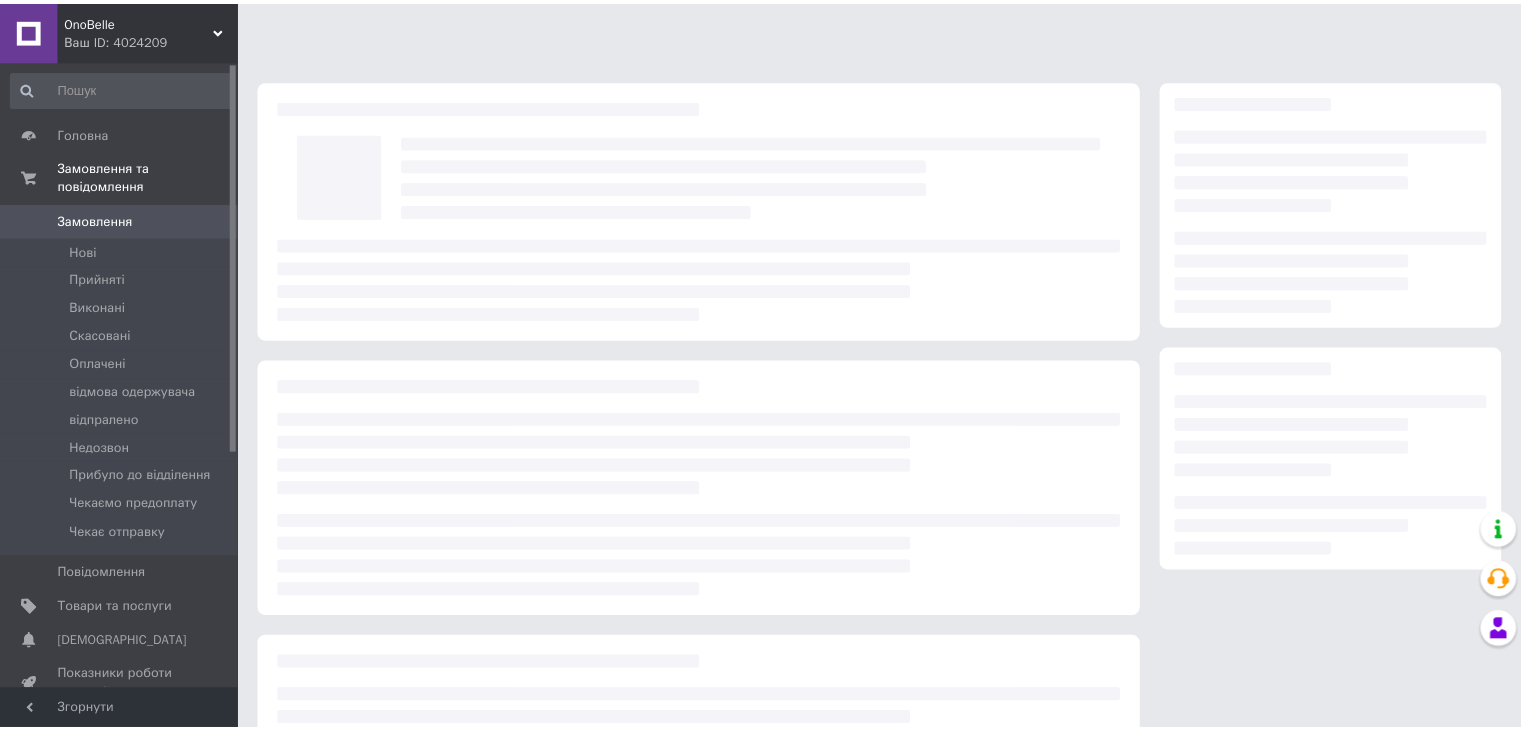 scroll, scrollTop: 0, scrollLeft: 0, axis: both 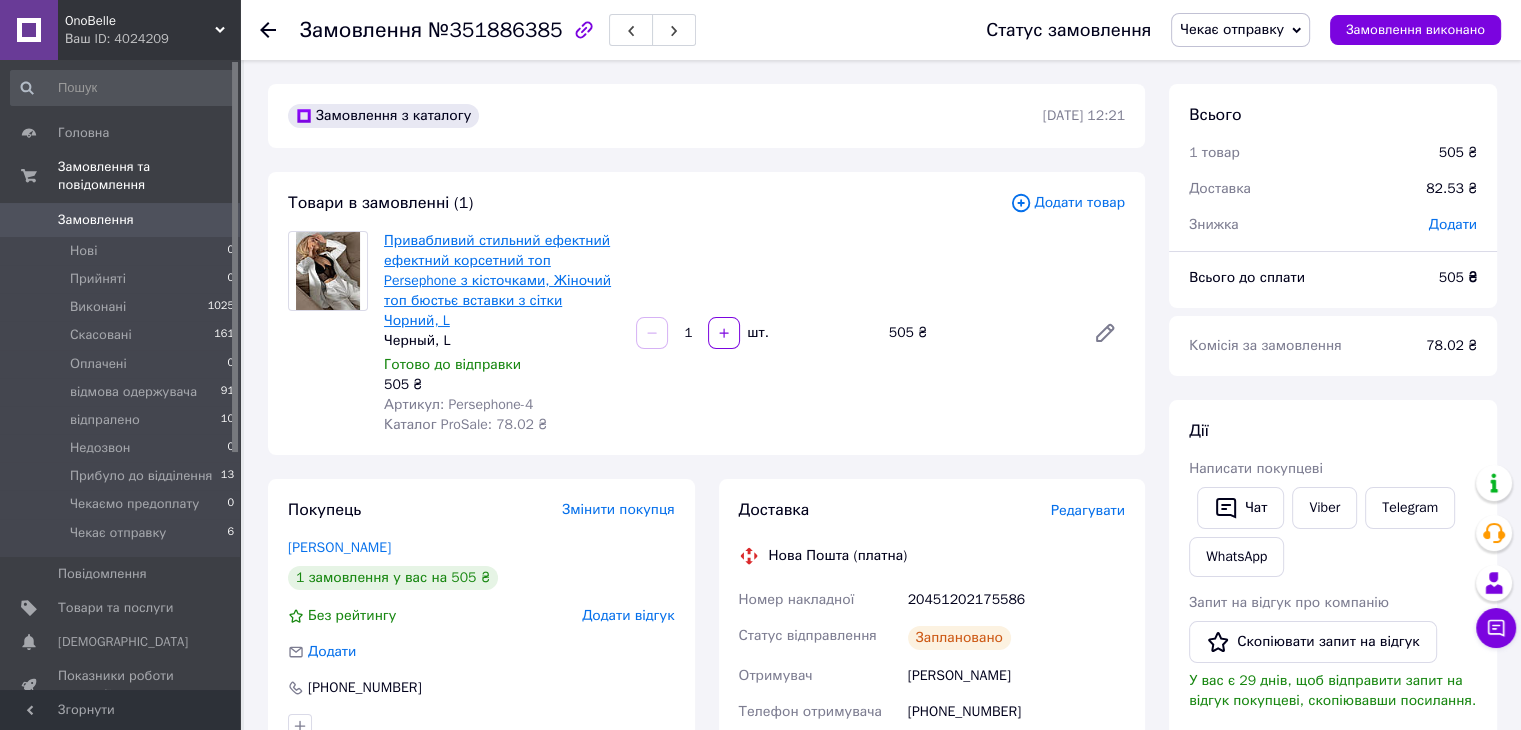 click on "Привабливий стильний ефектний ефектний корсетний топ Persephone з кісточками, Жіночий топ бюстьє вставки з сітки Чорний, L" at bounding box center (497, 280) 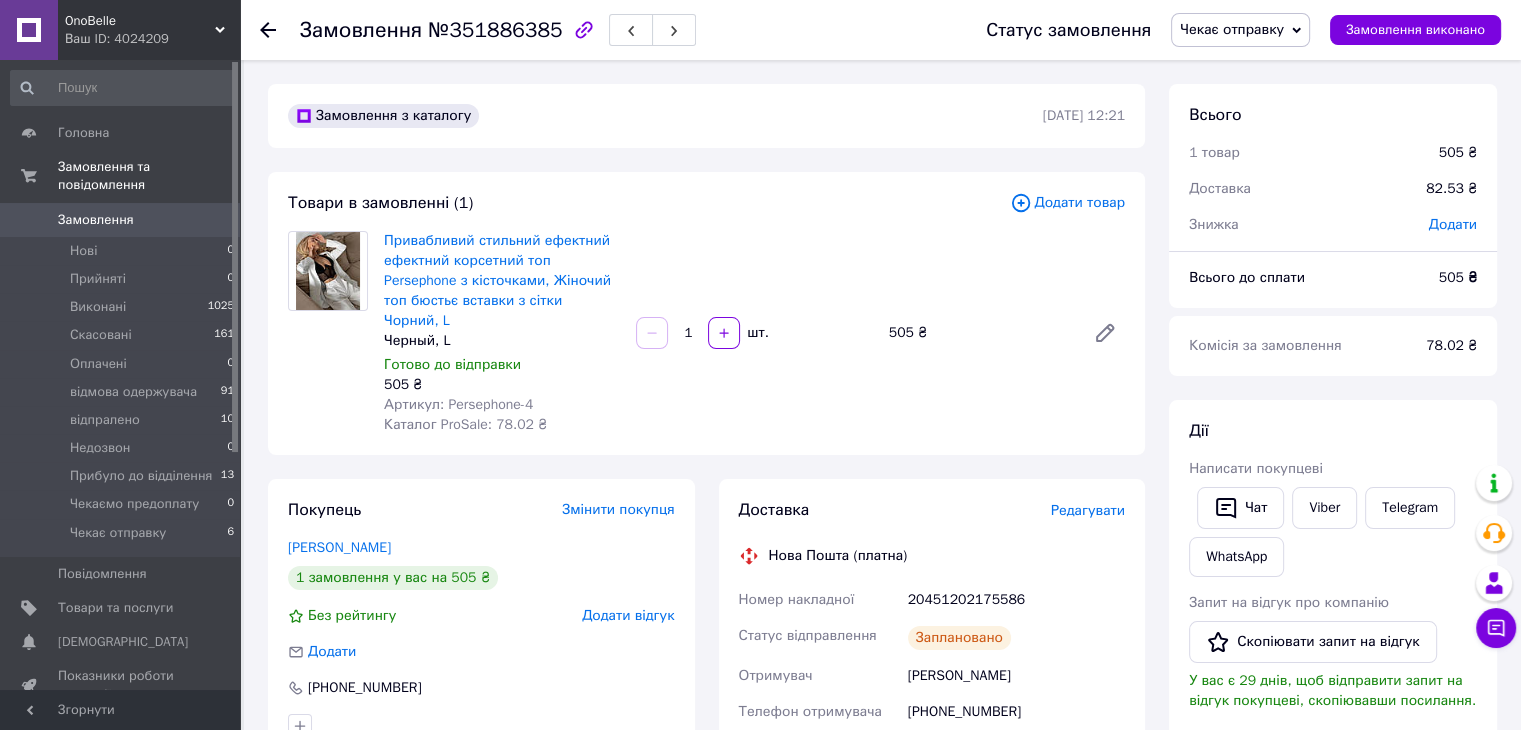 click 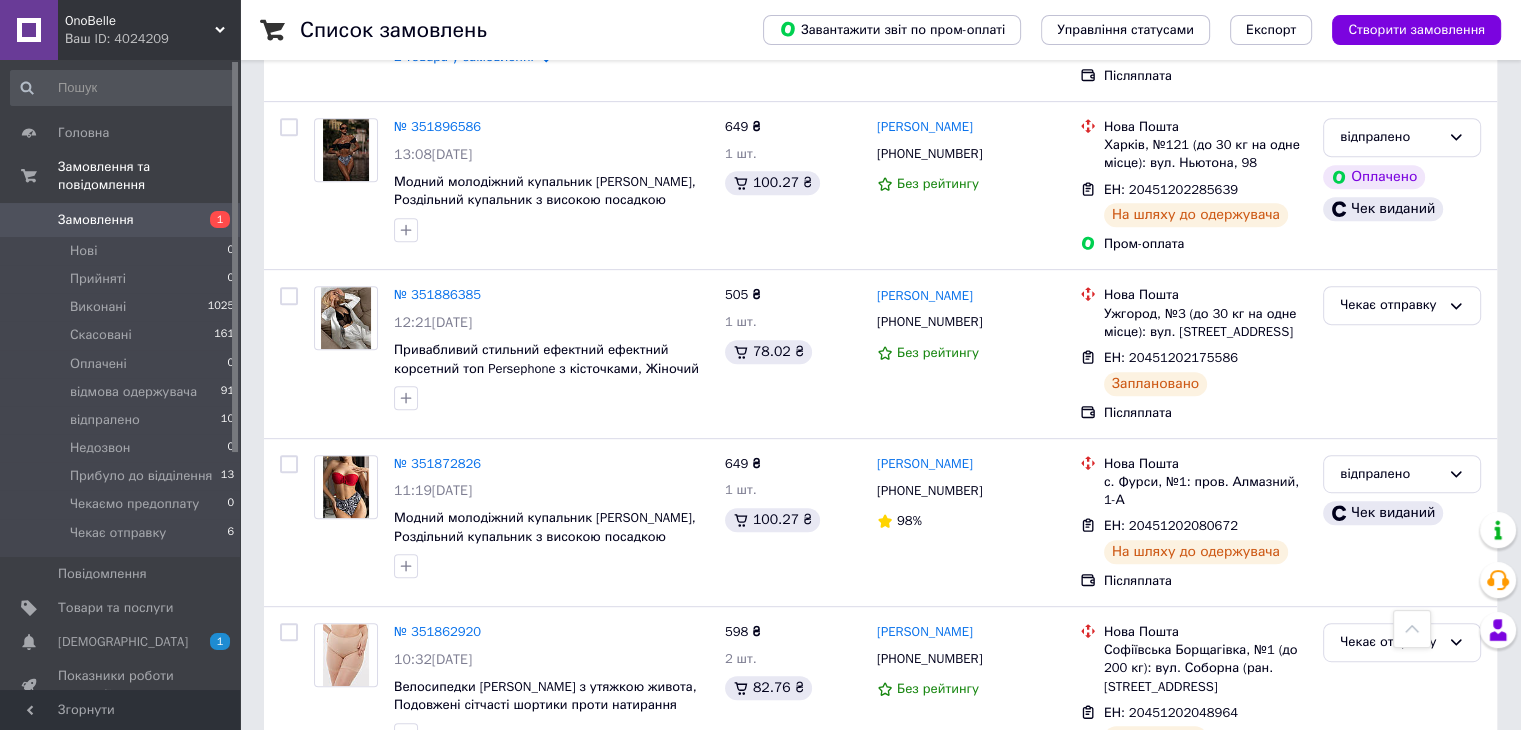 scroll, scrollTop: 952, scrollLeft: 0, axis: vertical 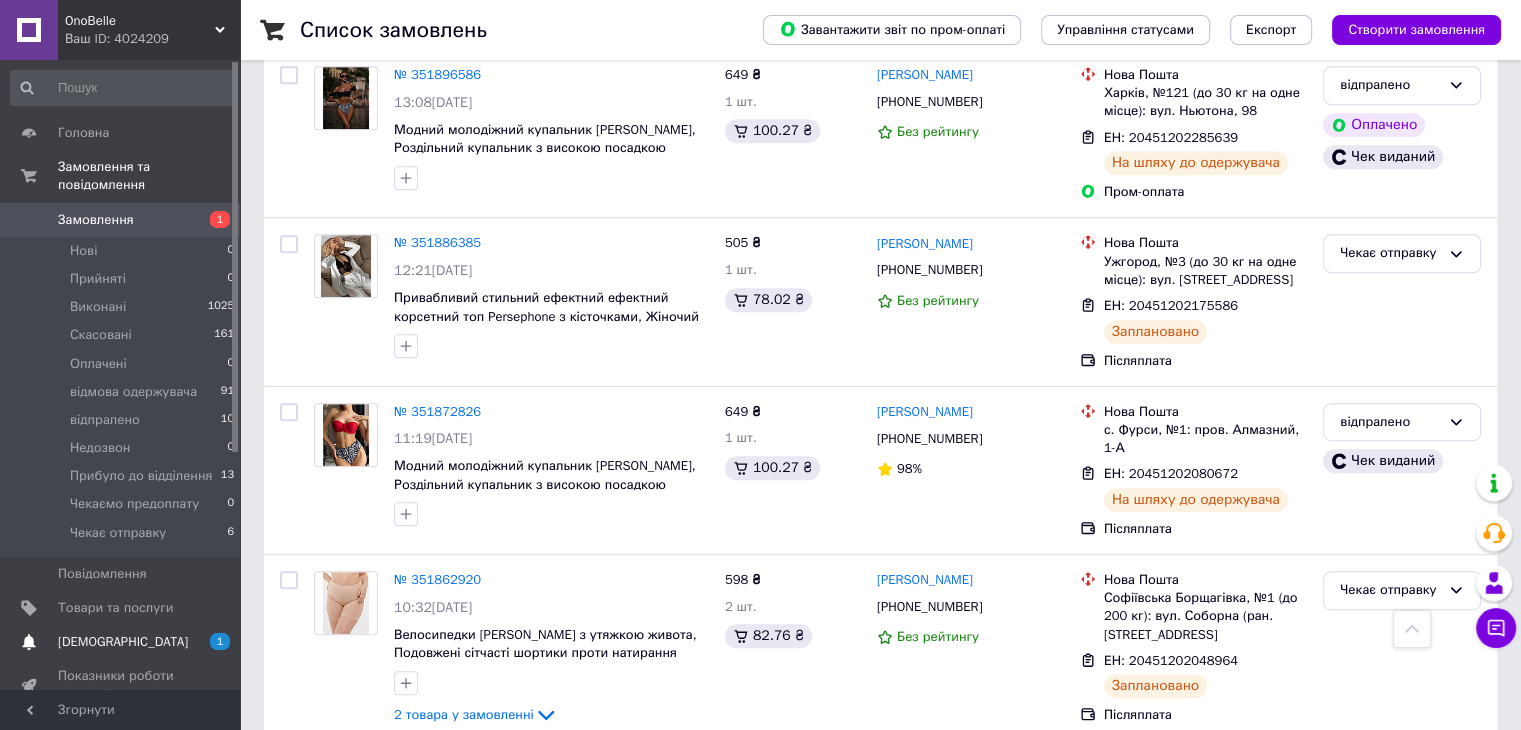 click on "[DEMOGRAPHIC_DATA]" at bounding box center (123, 642) 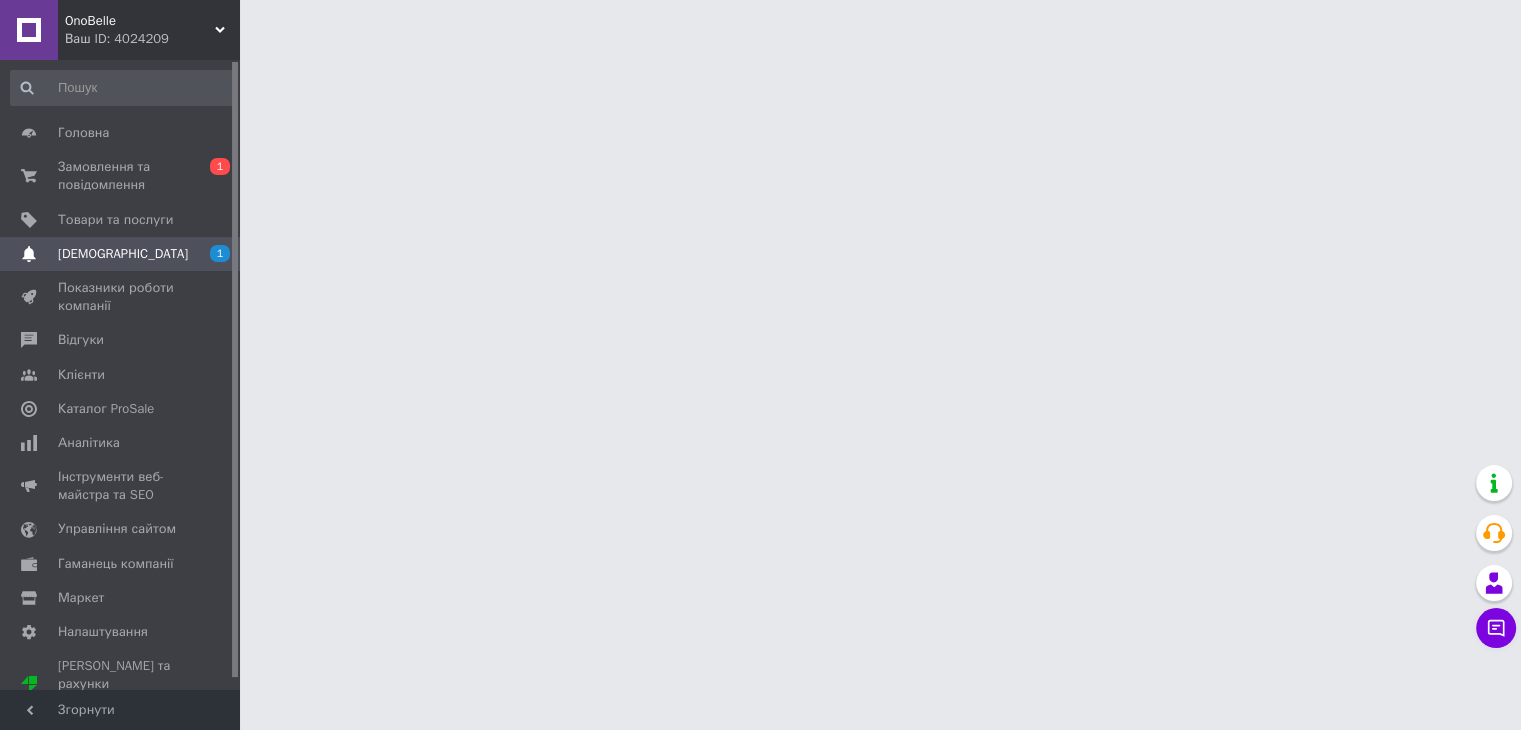 scroll, scrollTop: 0, scrollLeft: 0, axis: both 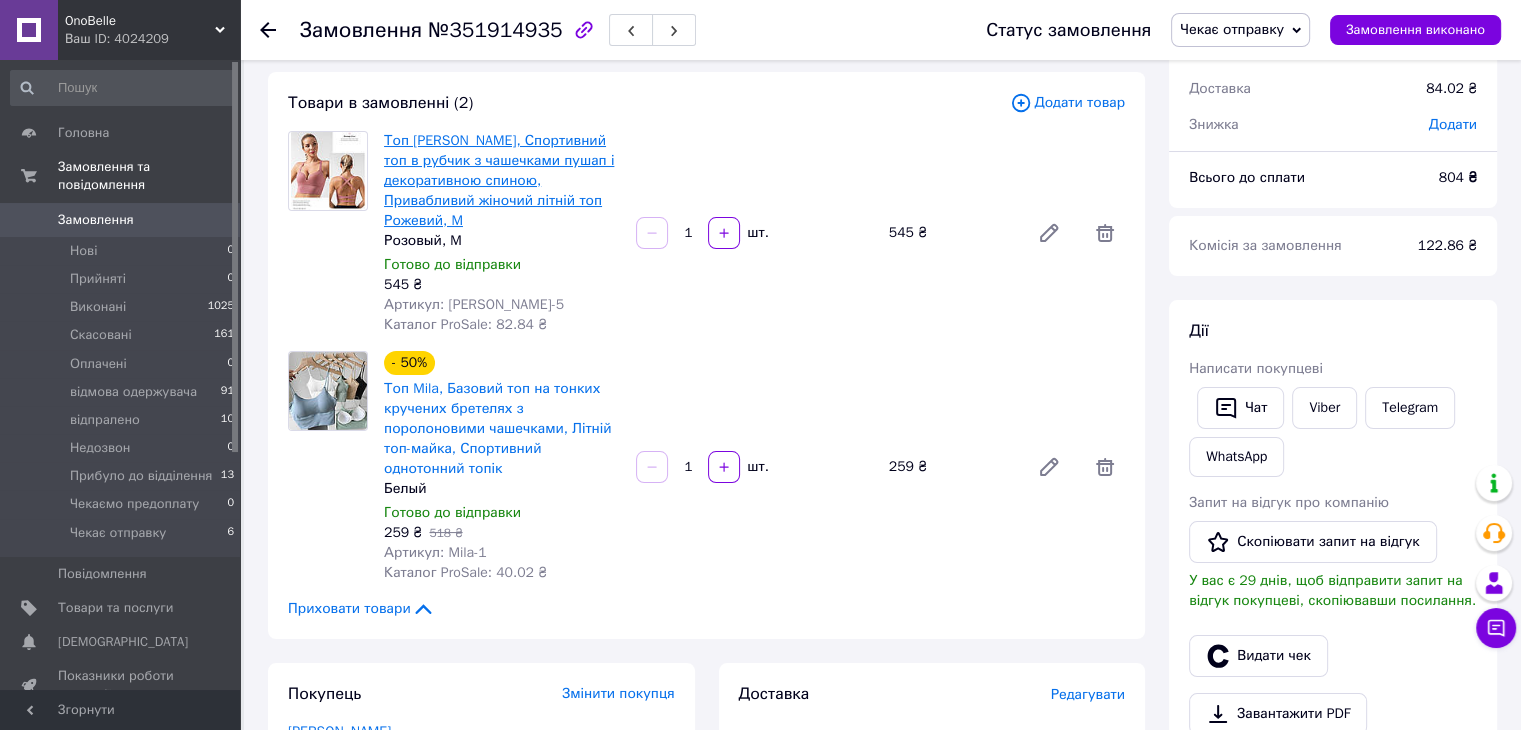 click on "Топ Jill, Спортивний топ в рубчик з чашечками пушап і декоративною спиною, Привабливий жіночий літній топ Рожевий, M" at bounding box center [499, 180] 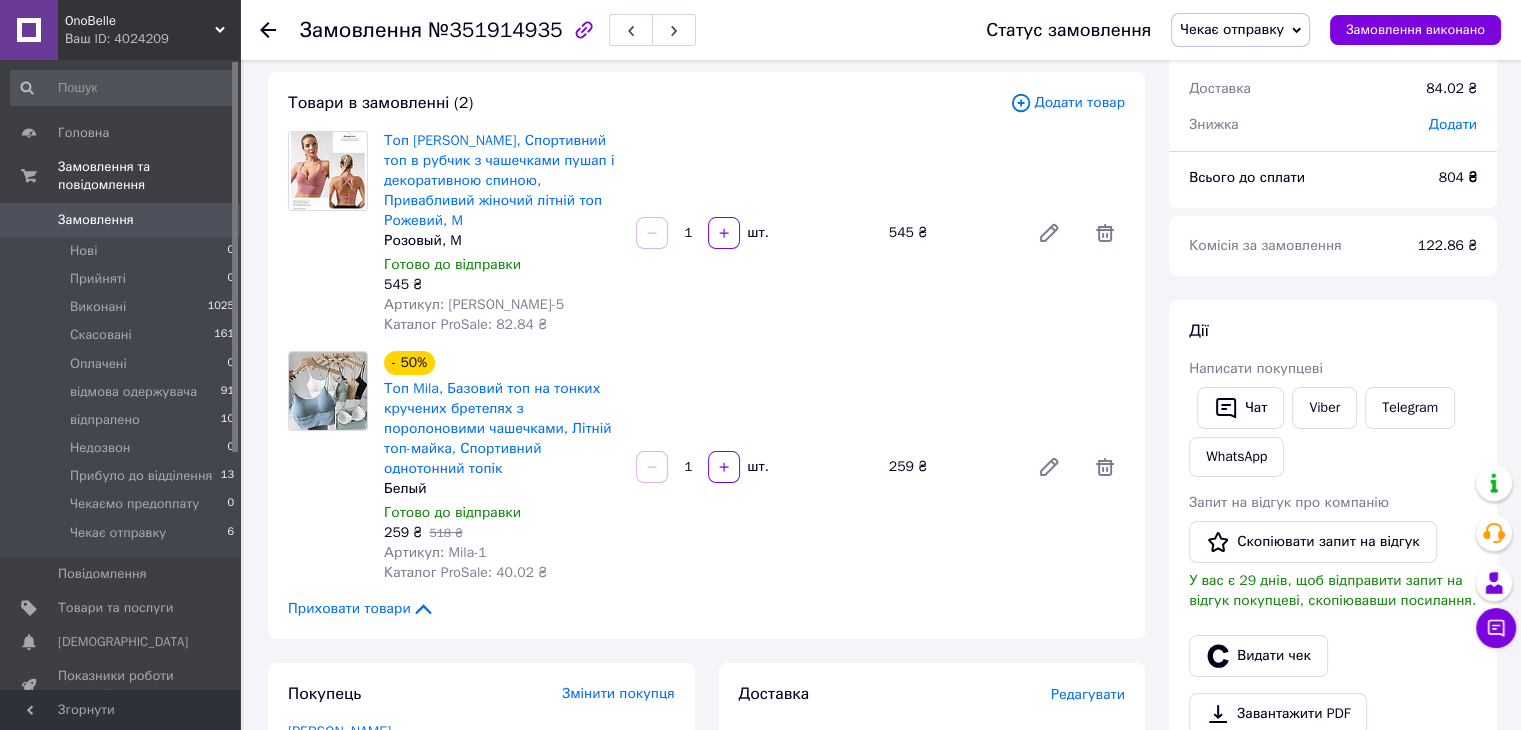 click 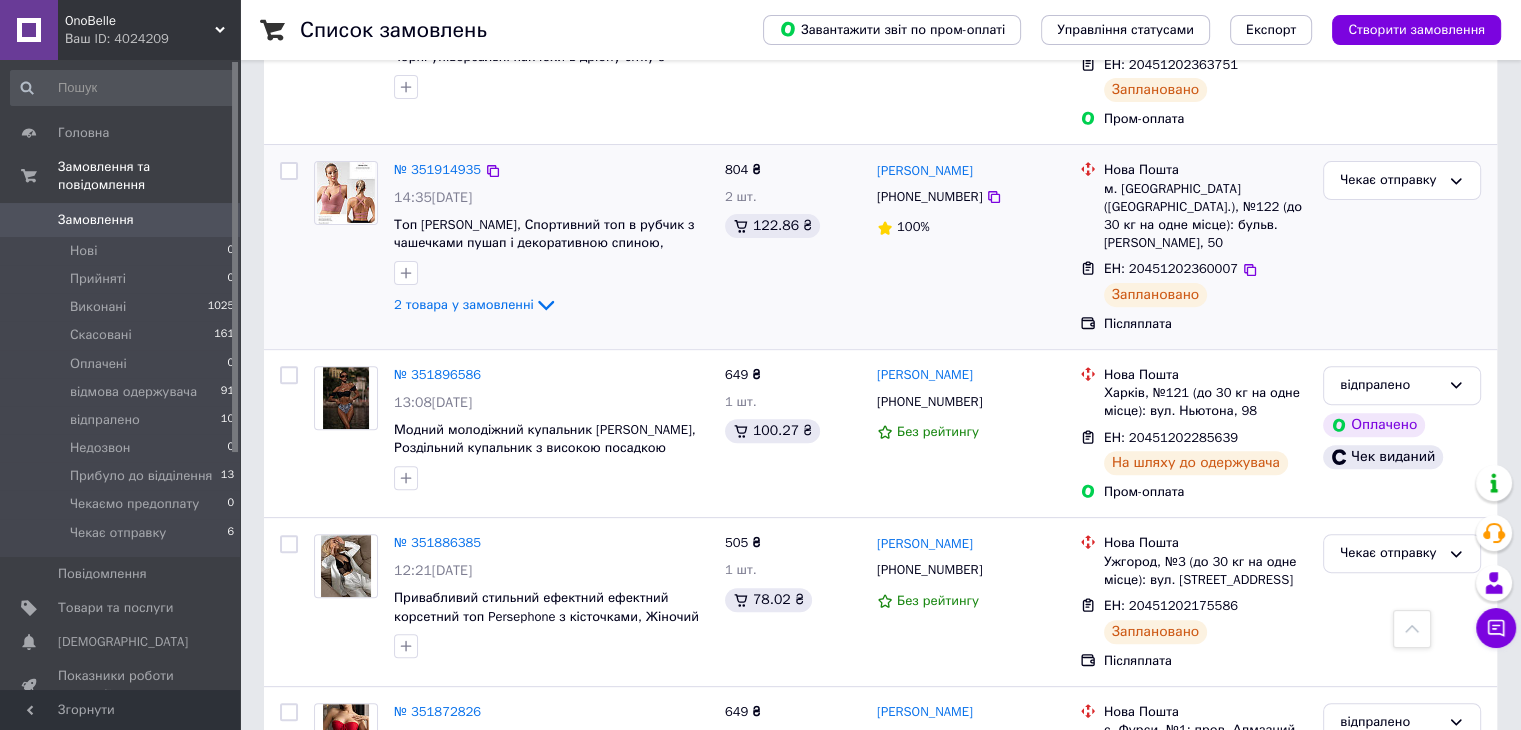 scroll, scrollTop: 452, scrollLeft: 0, axis: vertical 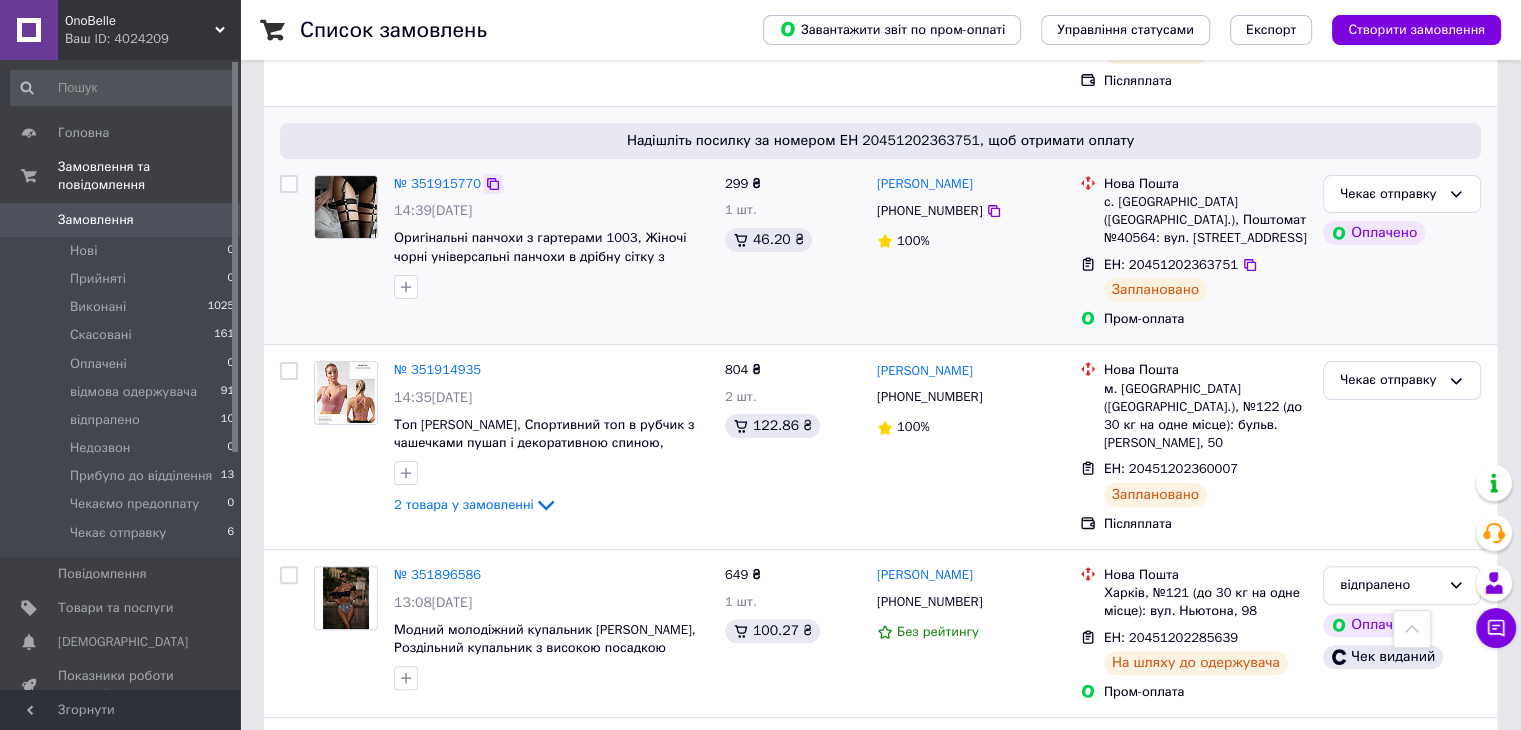 click 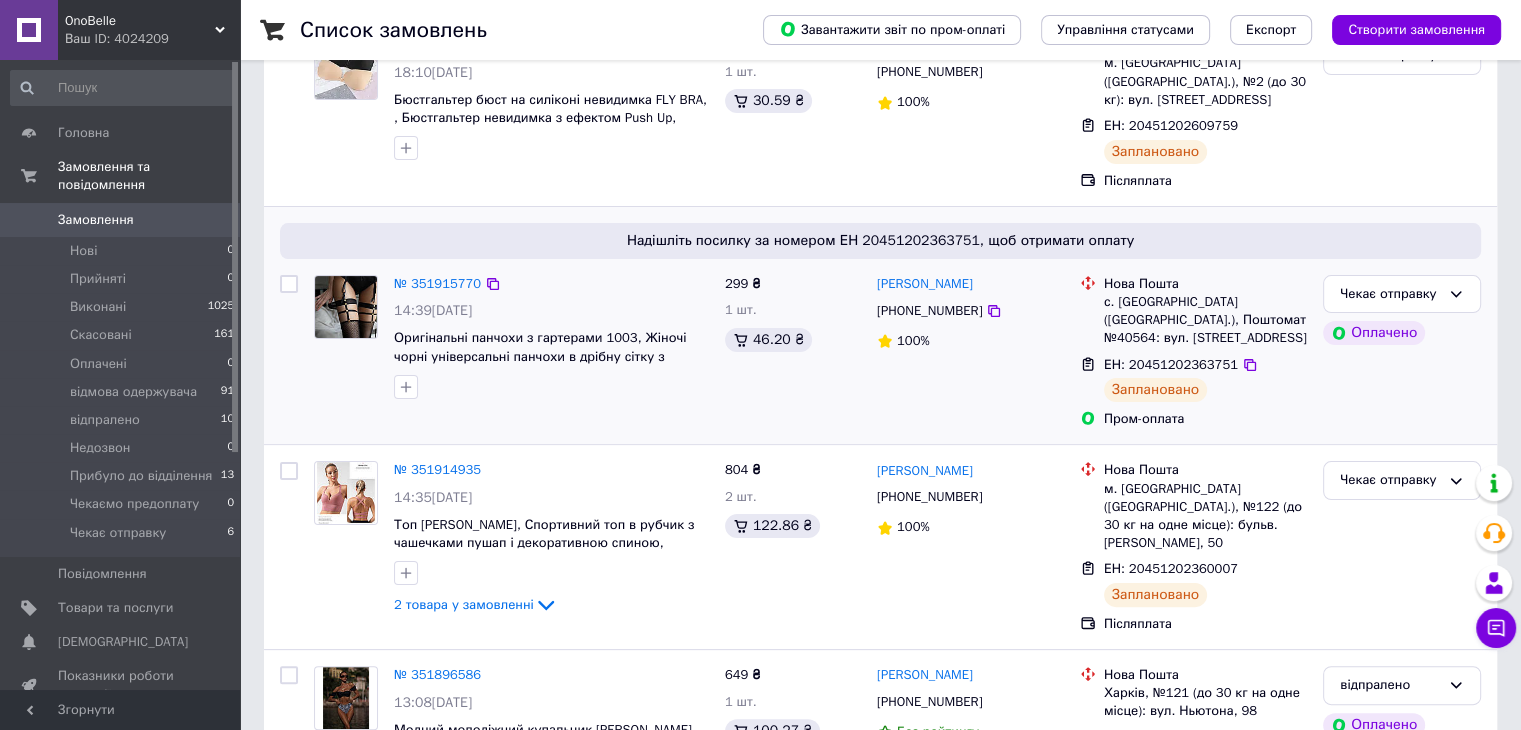 scroll, scrollTop: 452, scrollLeft: 0, axis: vertical 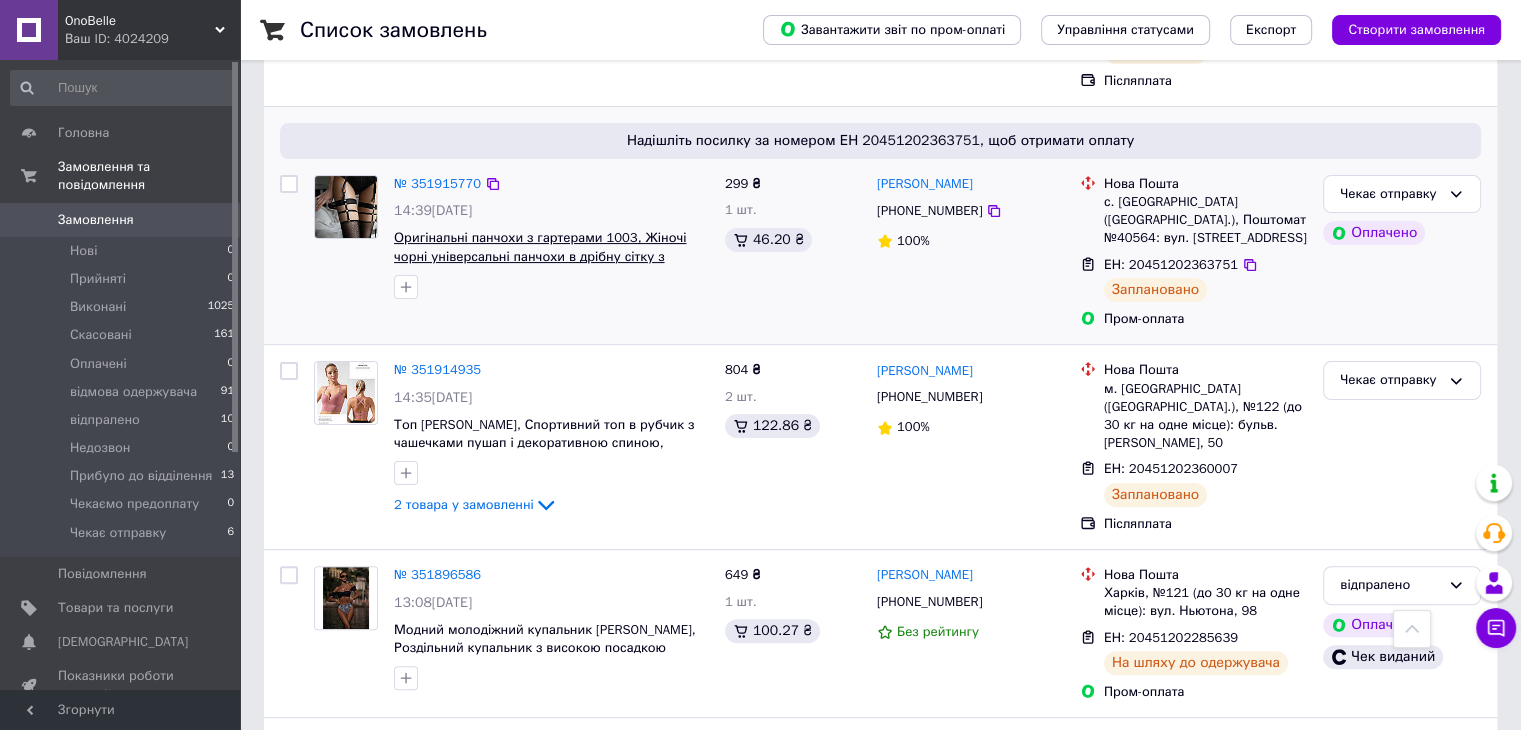 click on "Оригінальні панчохи з гартерами 1003, Жіночі чорні універсальні панчохи в дрібну сітку з резинками-гартерами, Еротична білизна" at bounding box center [540, 256] 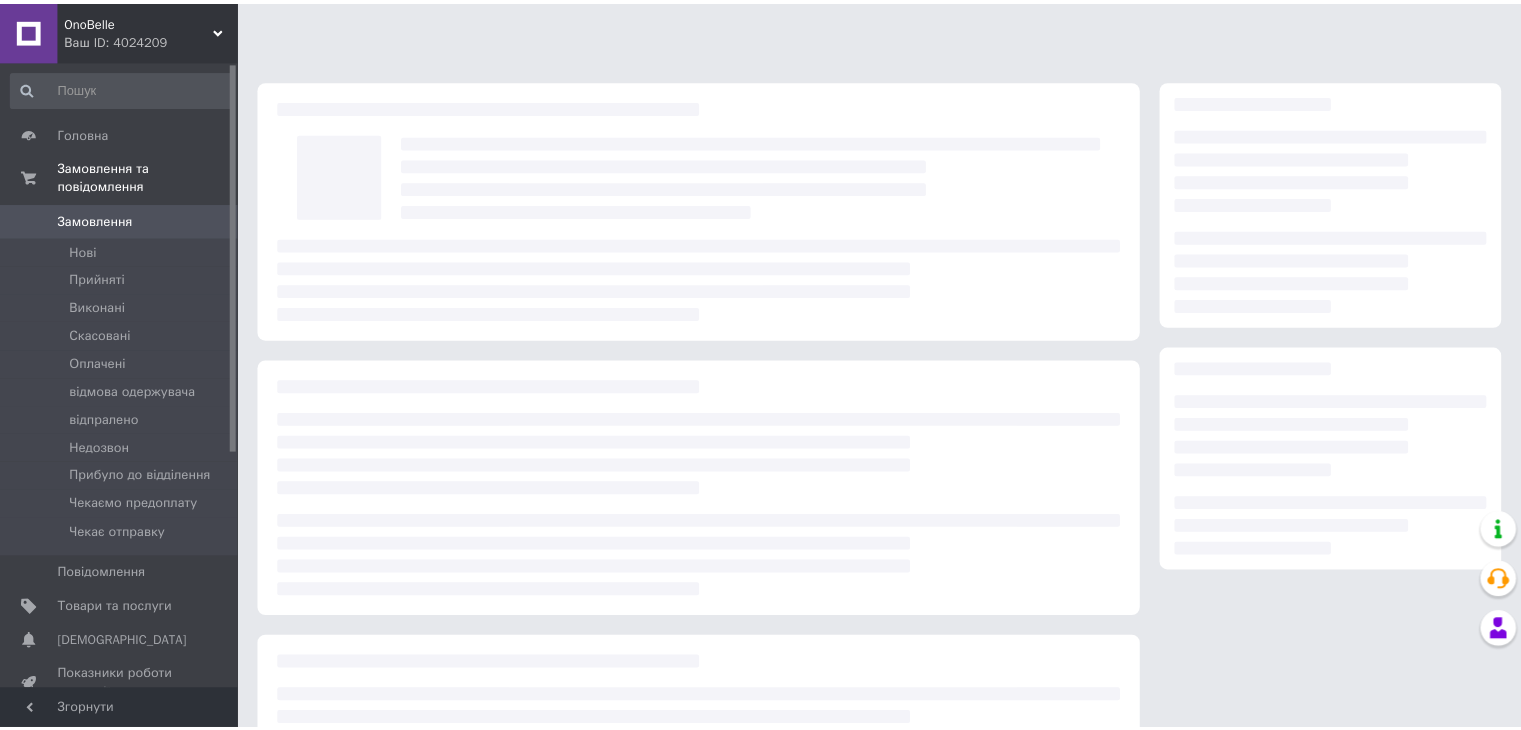 scroll, scrollTop: 0, scrollLeft: 0, axis: both 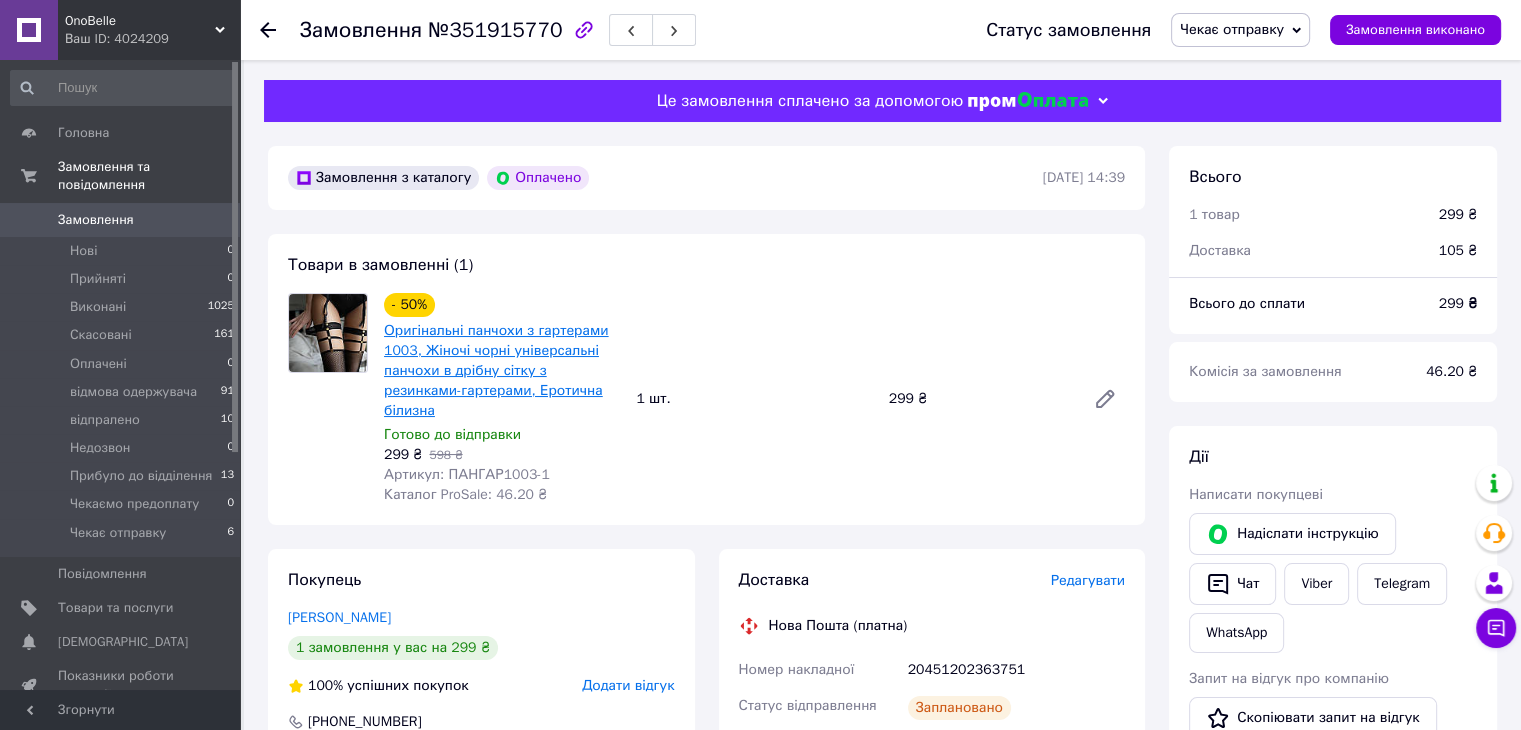 click on "Оригінальні панчохи з гартерами 1003, Жіночі чорні універсальні панчохи в дрібну сітку з резинками-гартерами, Еротична білизна" at bounding box center [496, 370] 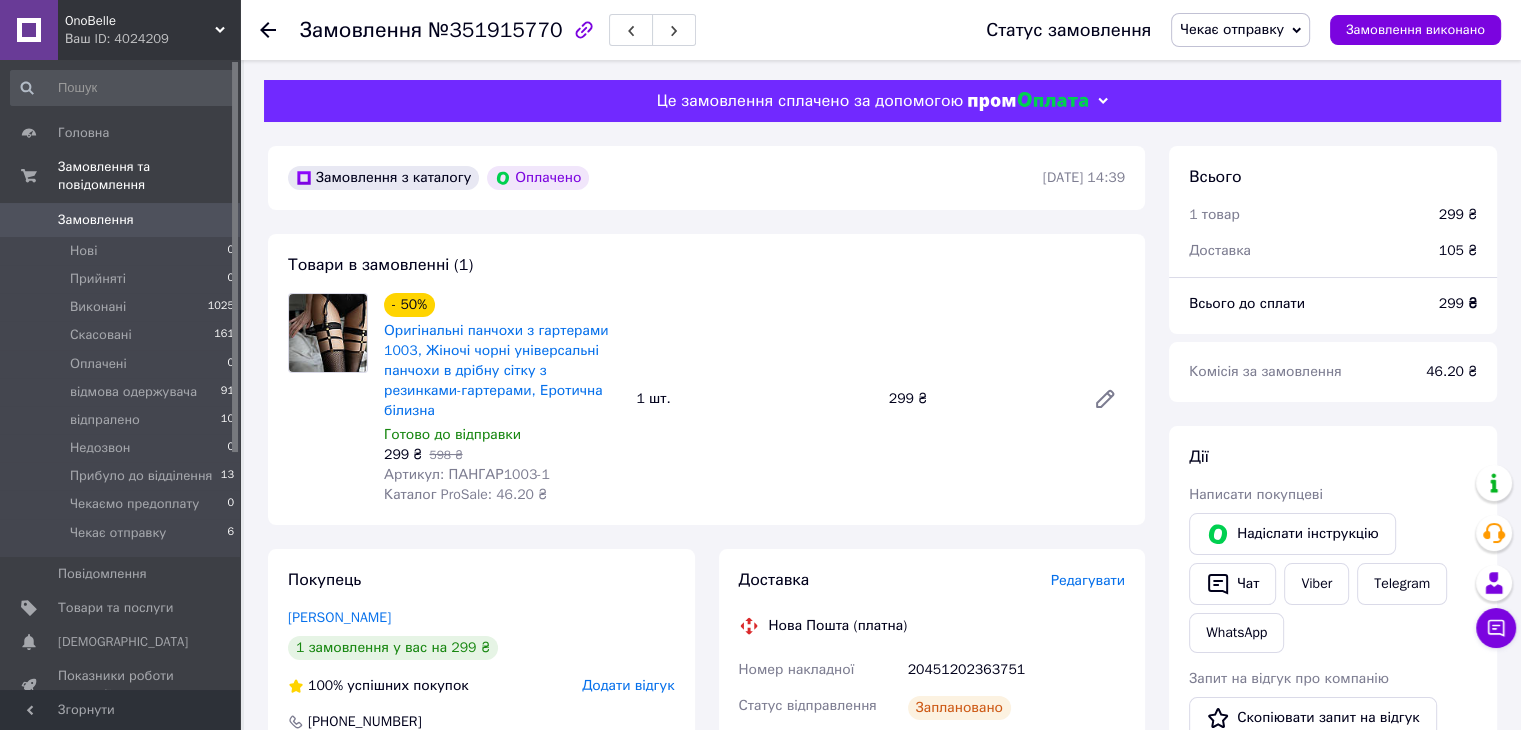 click 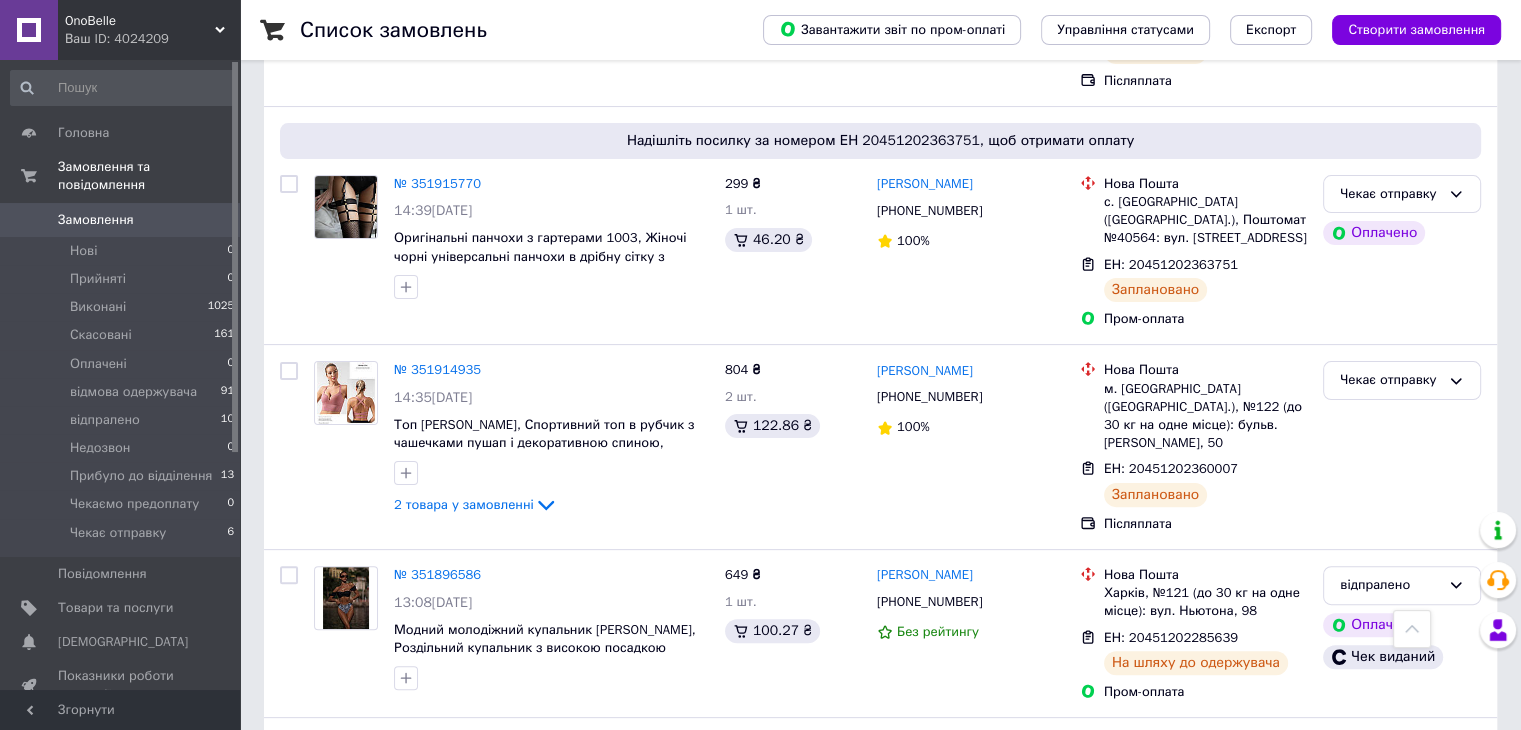 scroll, scrollTop: 452, scrollLeft: 0, axis: vertical 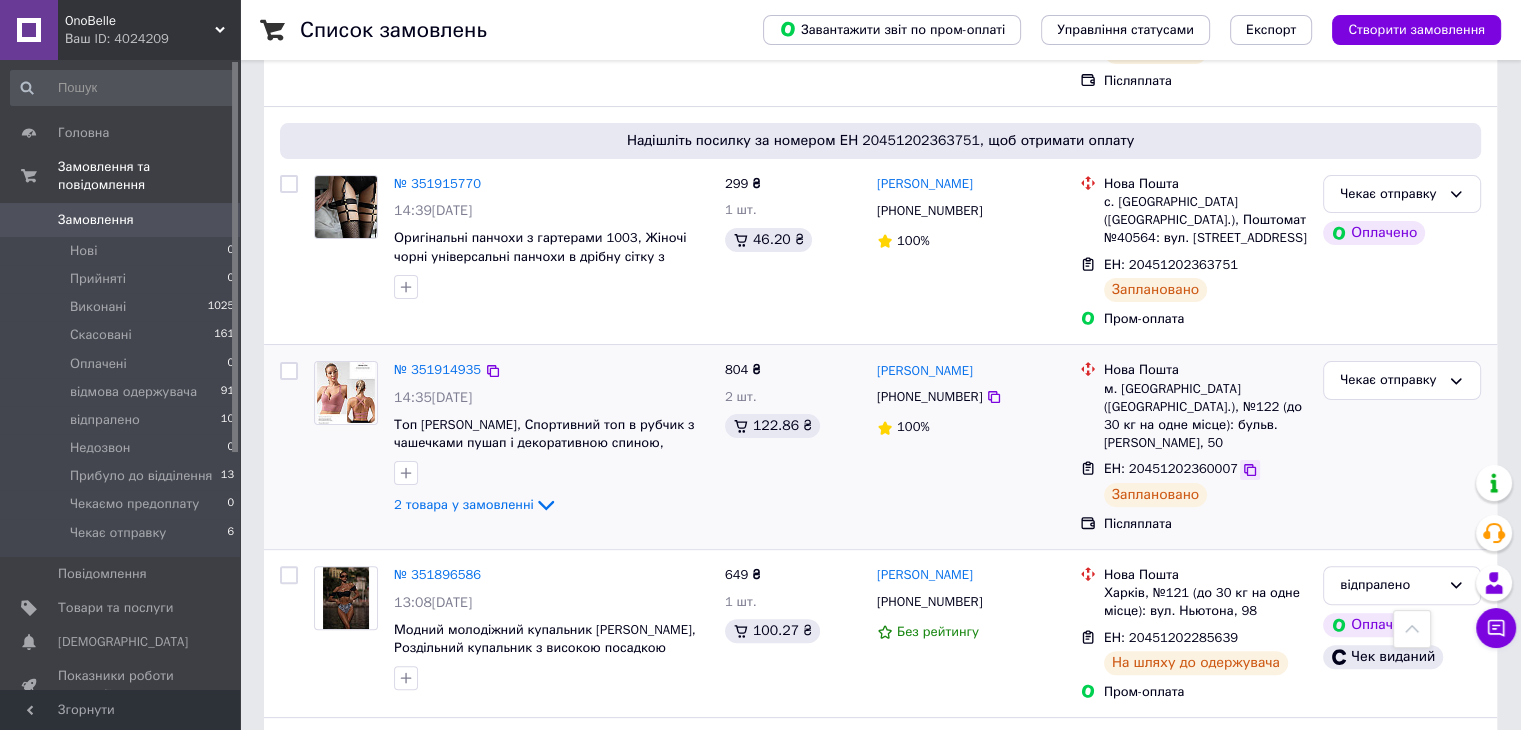 click 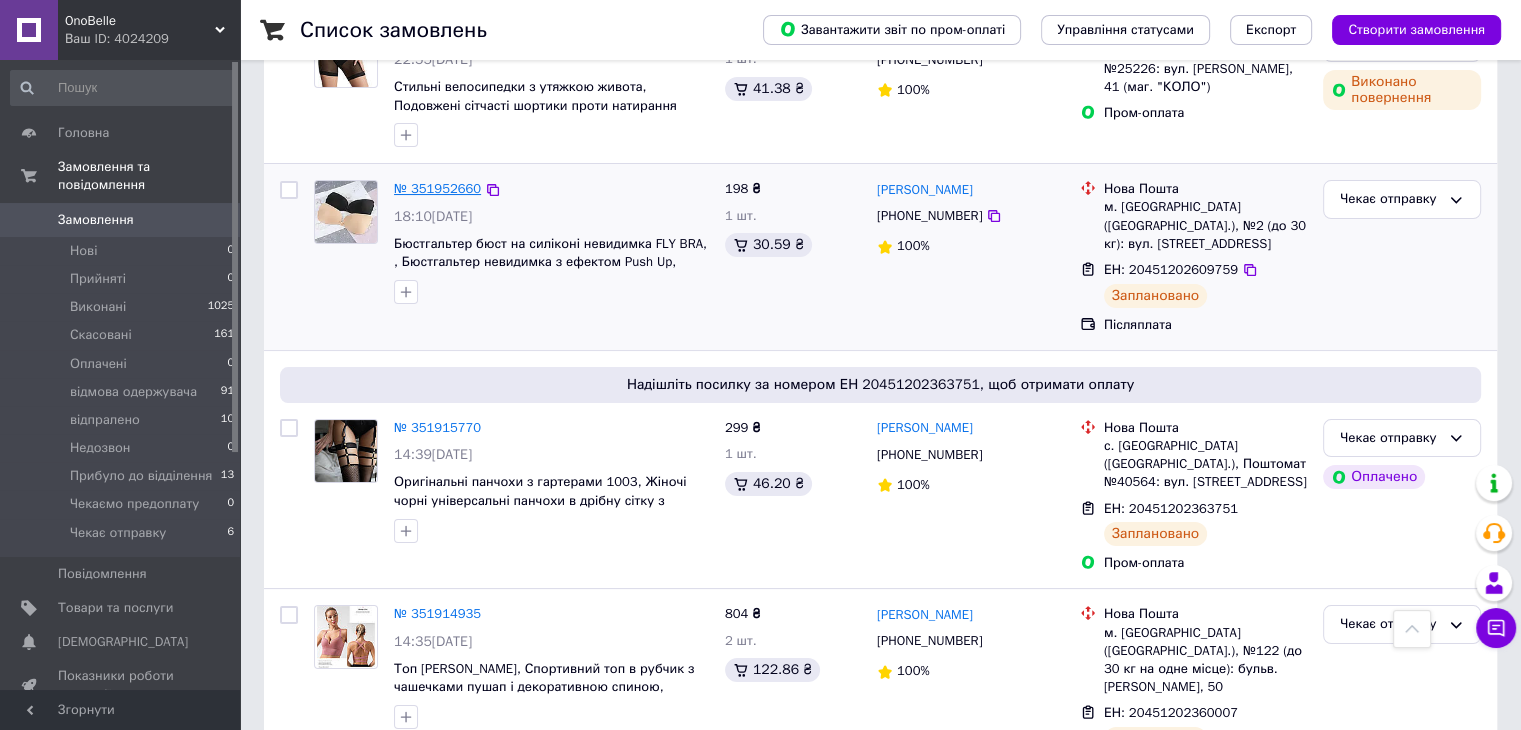scroll, scrollTop: 152, scrollLeft: 0, axis: vertical 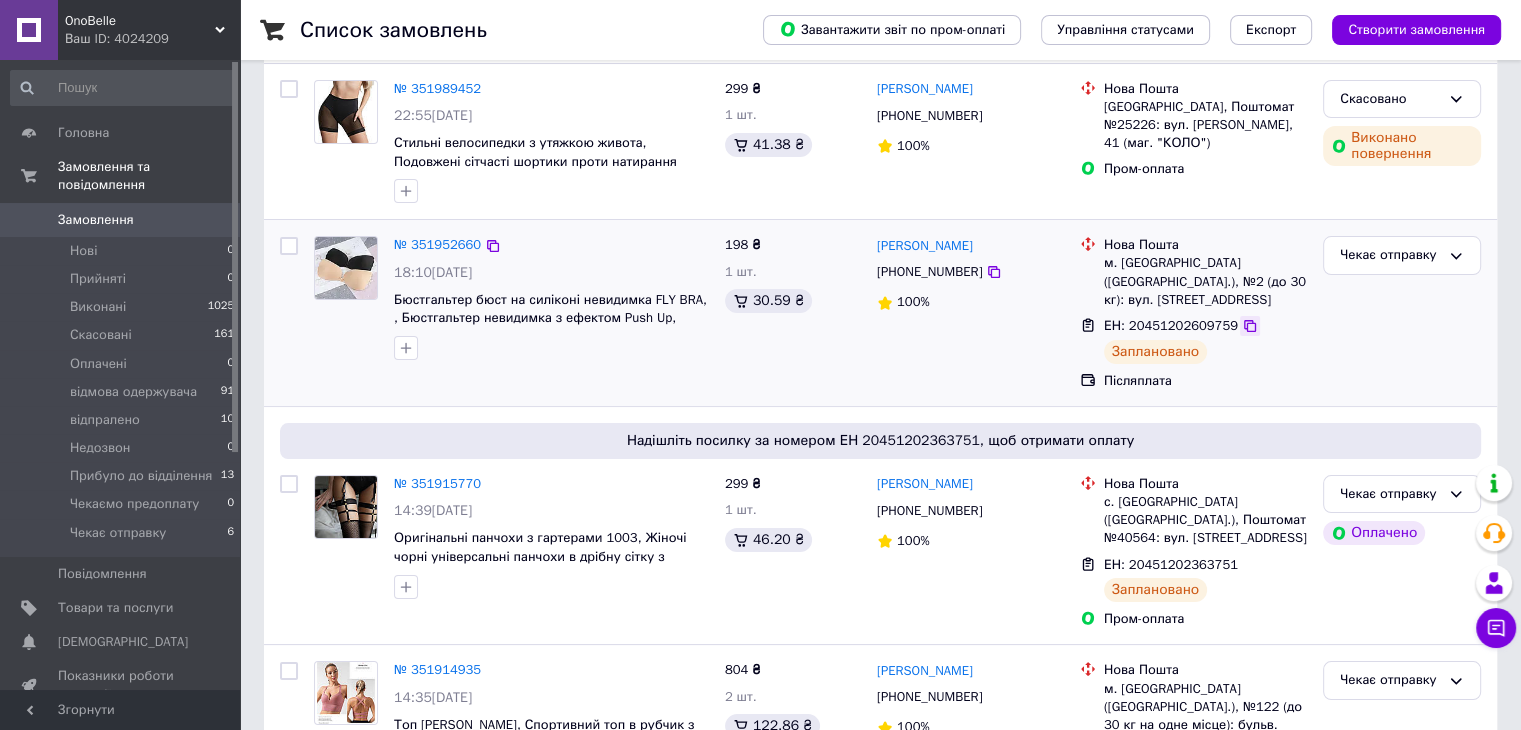 click 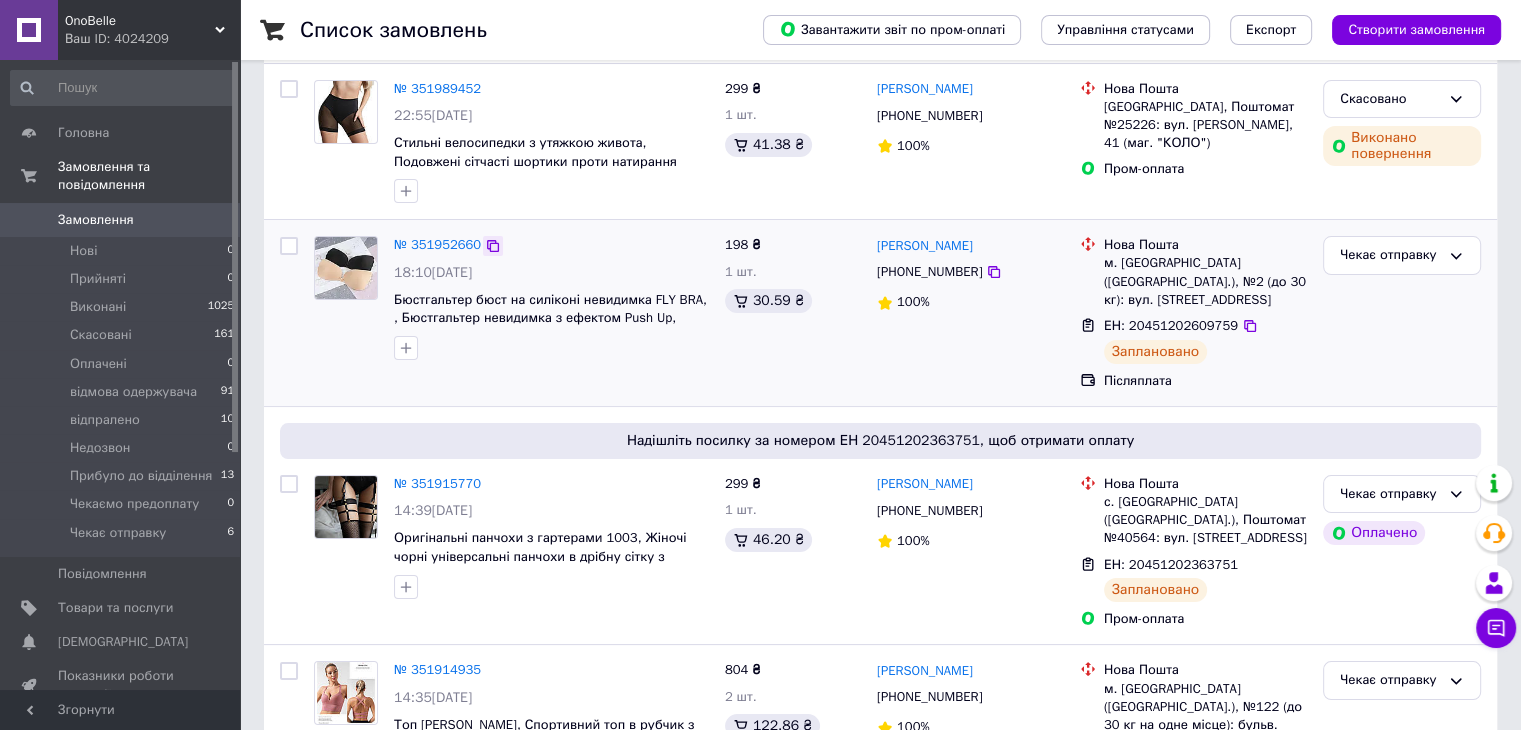 click 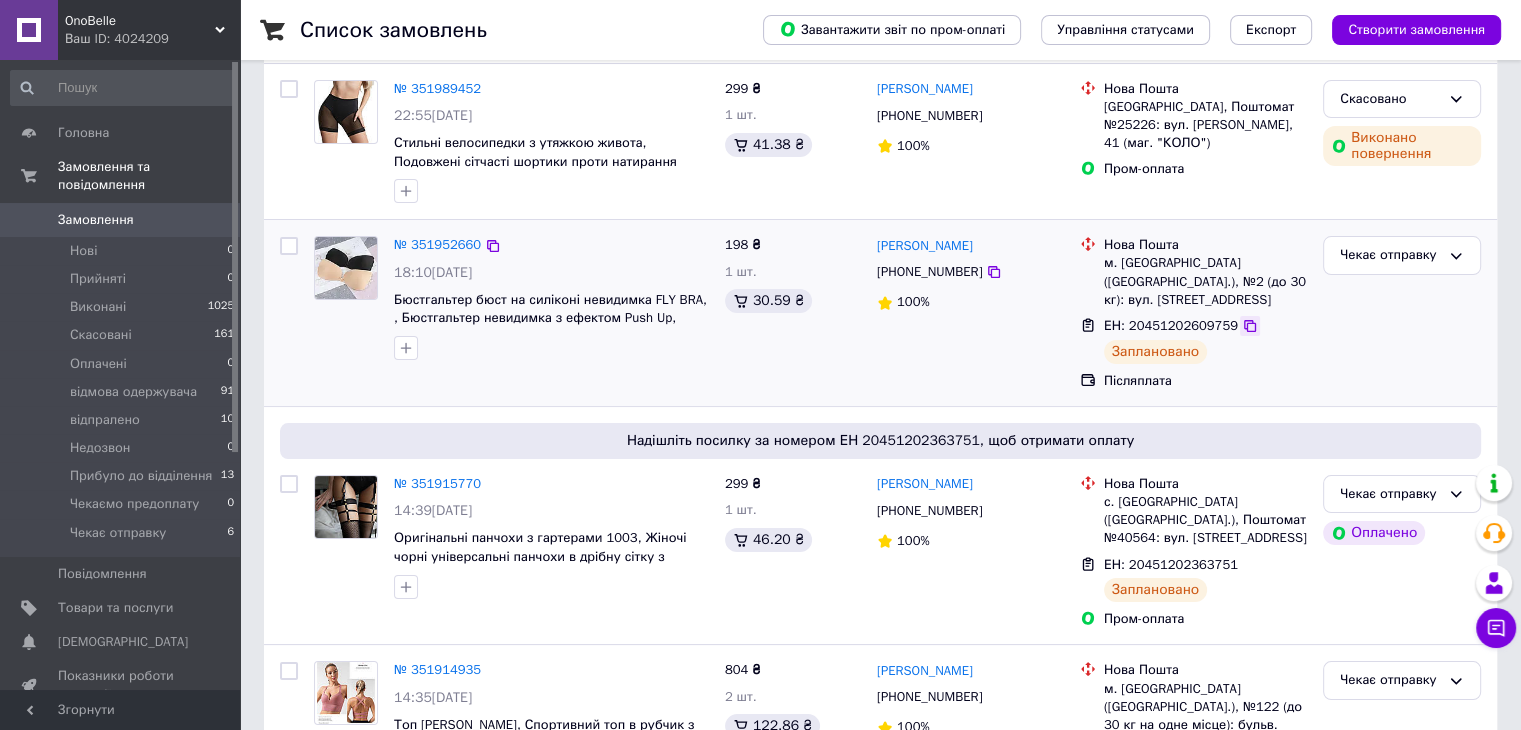 click 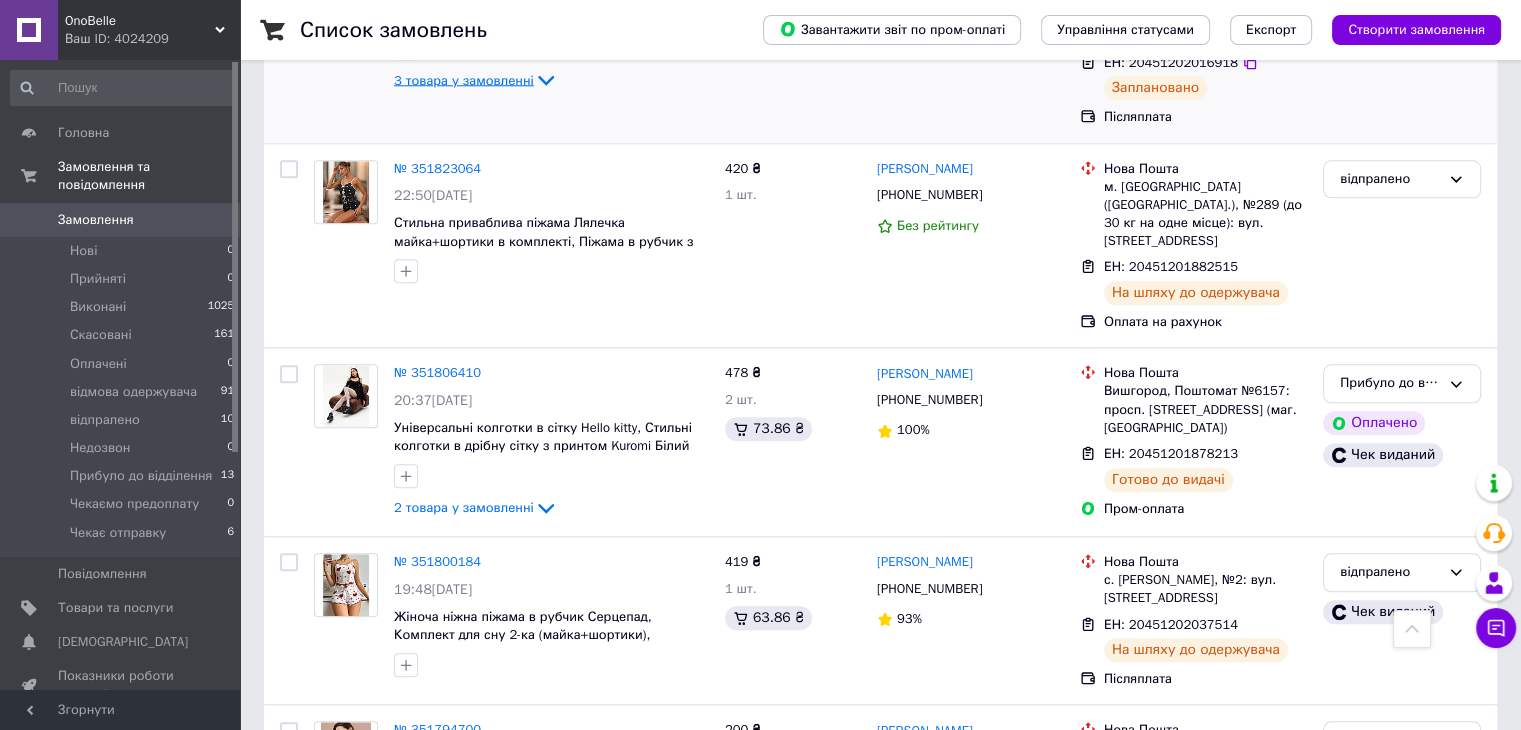 scroll, scrollTop: 2000, scrollLeft: 0, axis: vertical 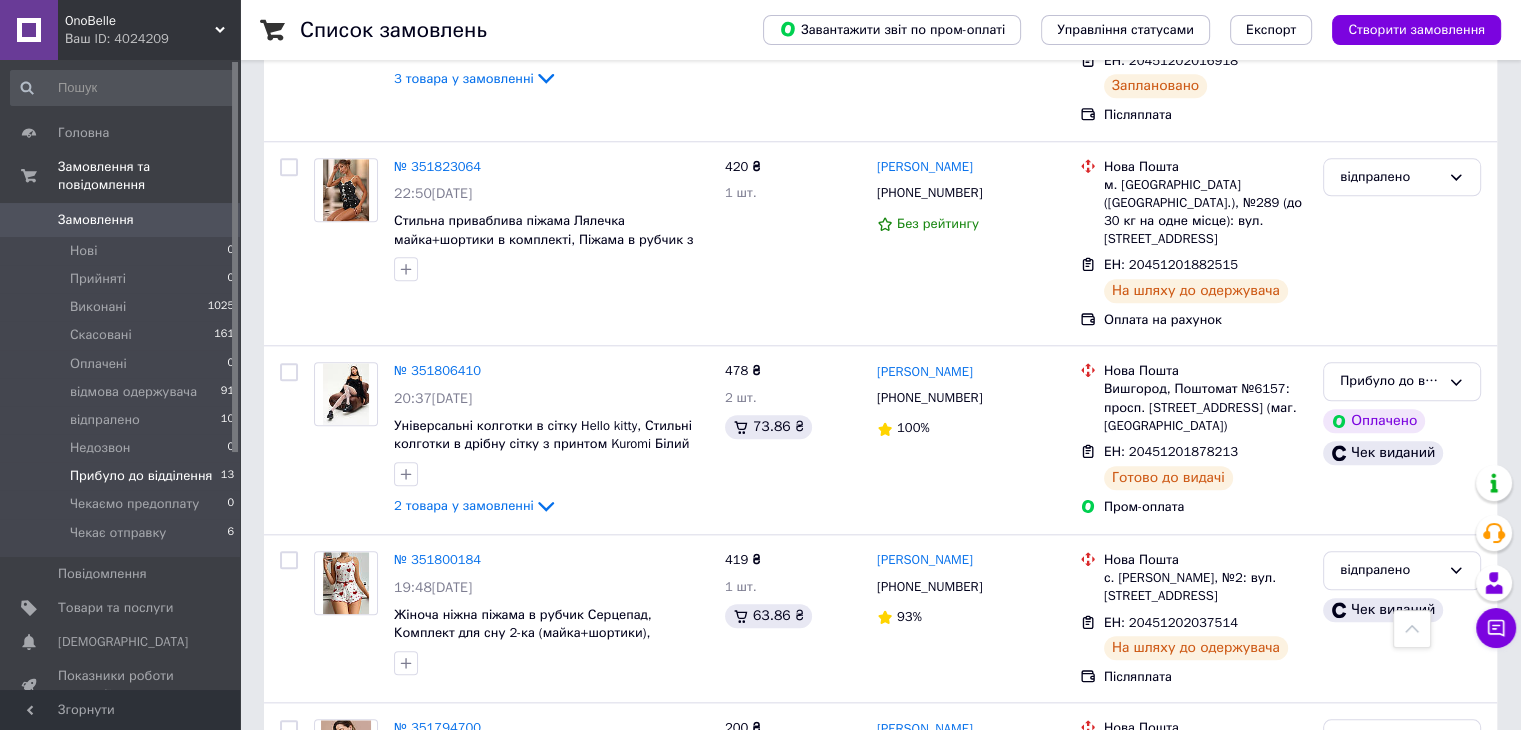 click on "Прибуло до відділення" at bounding box center (141, 476) 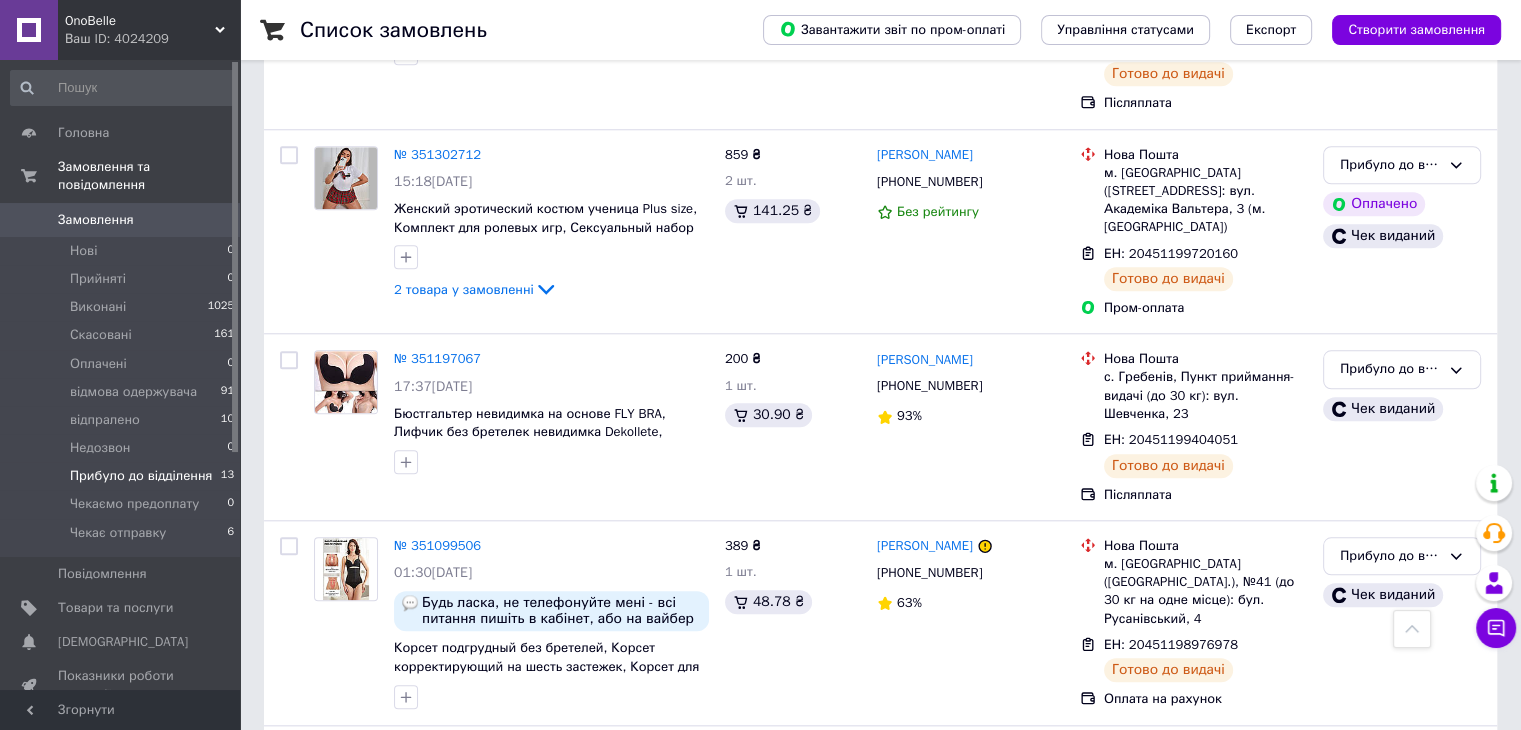 scroll, scrollTop: 1954, scrollLeft: 0, axis: vertical 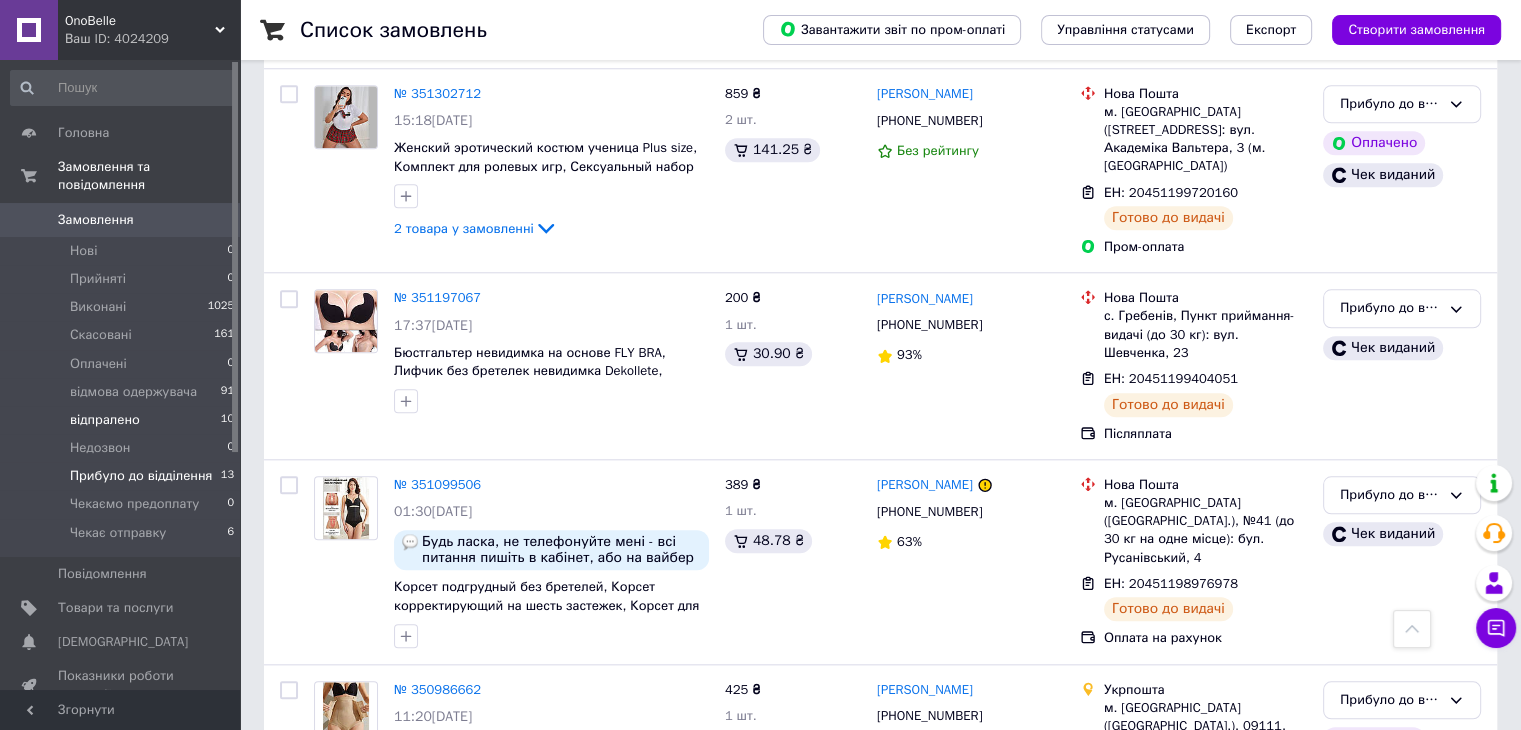 click on "відпралено" at bounding box center [105, 420] 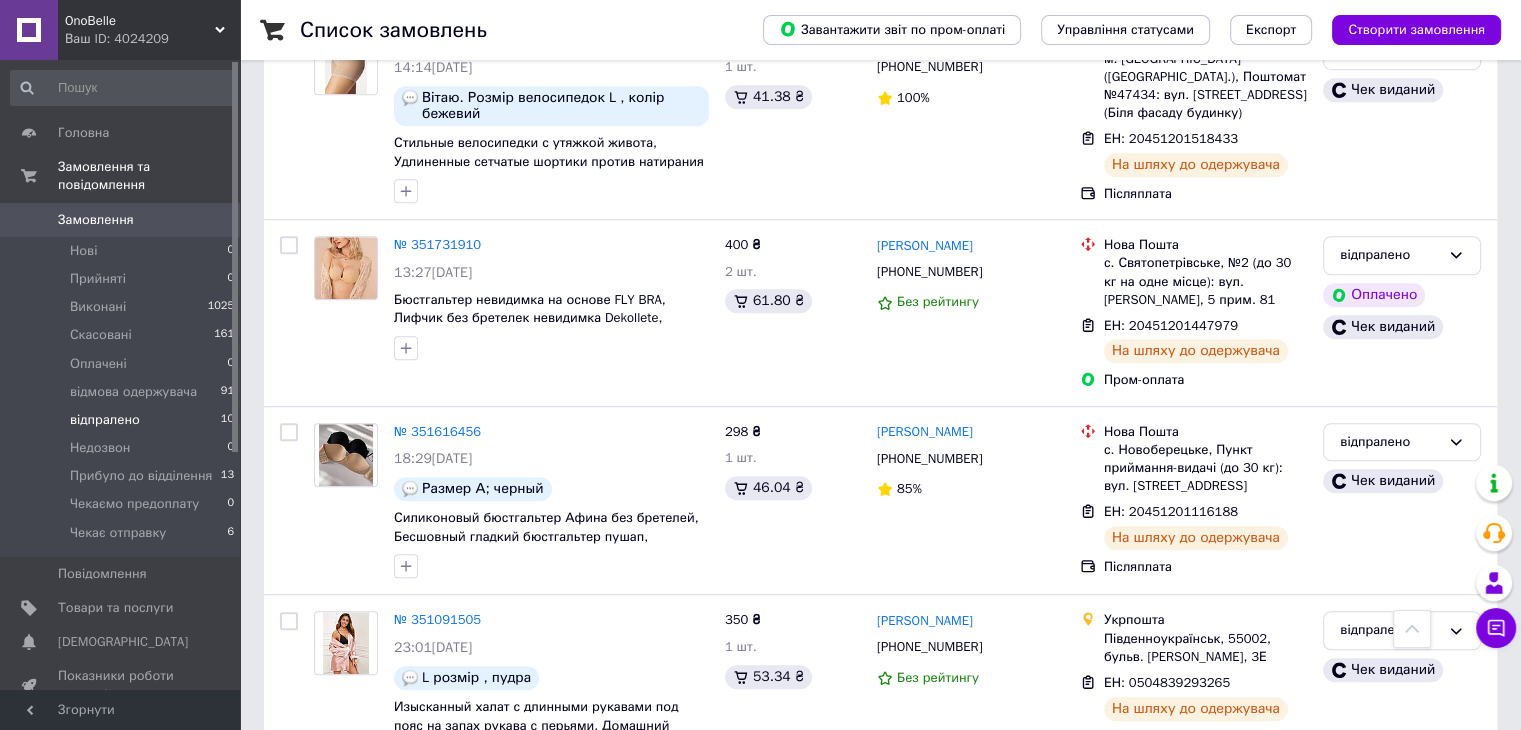 scroll, scrollTop: 1417, scrollLeft: 0, axis: vertical 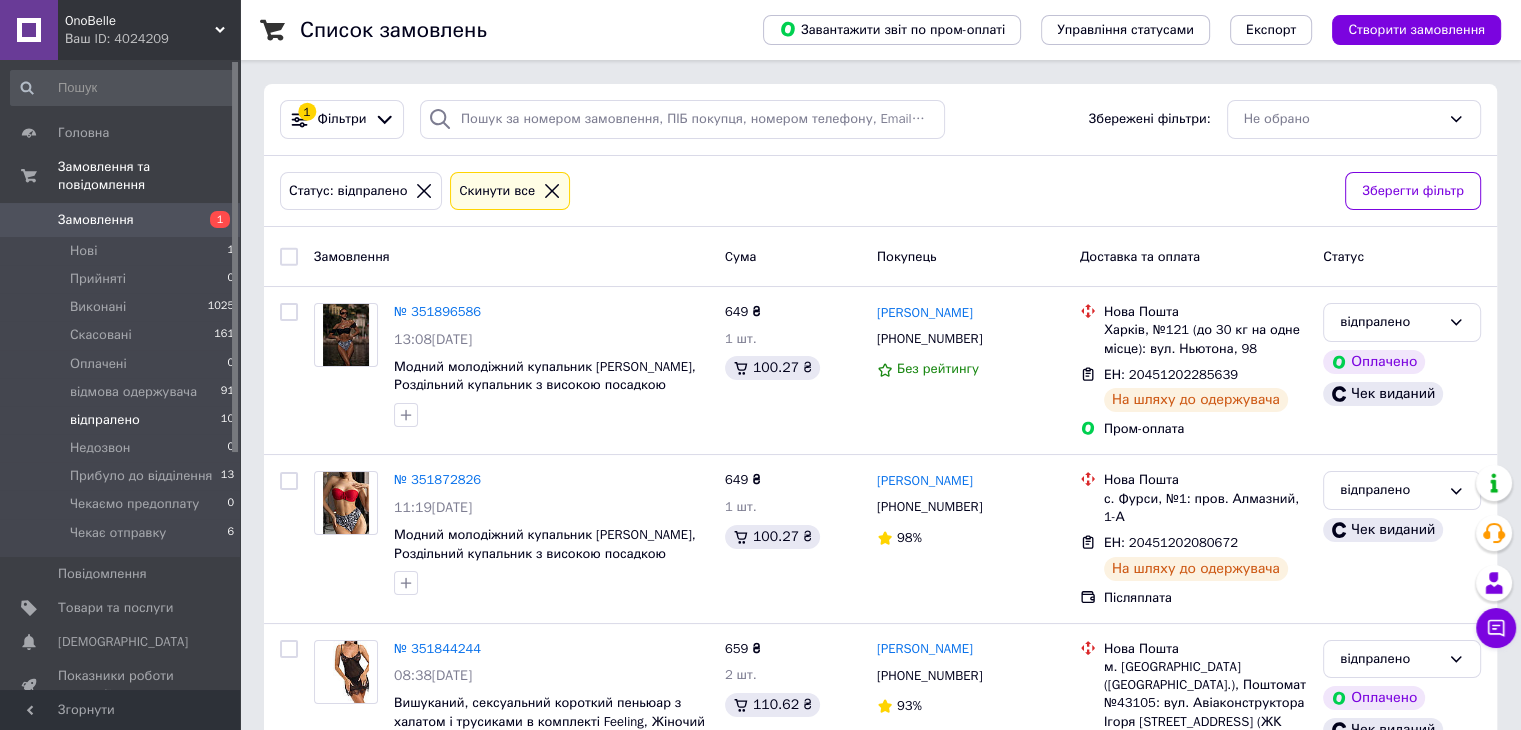 click 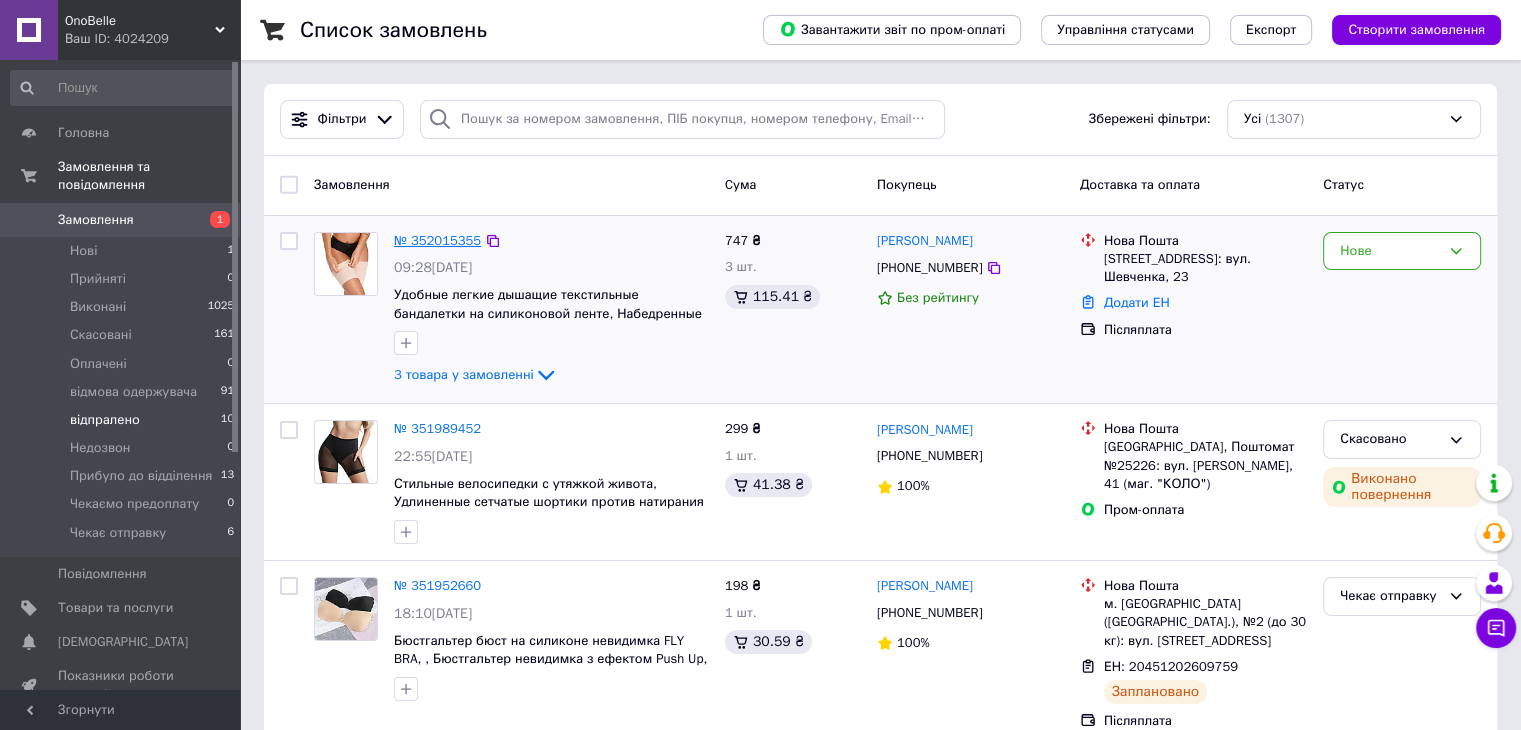click on "№ 352015355" at bounding box center [437, 240] 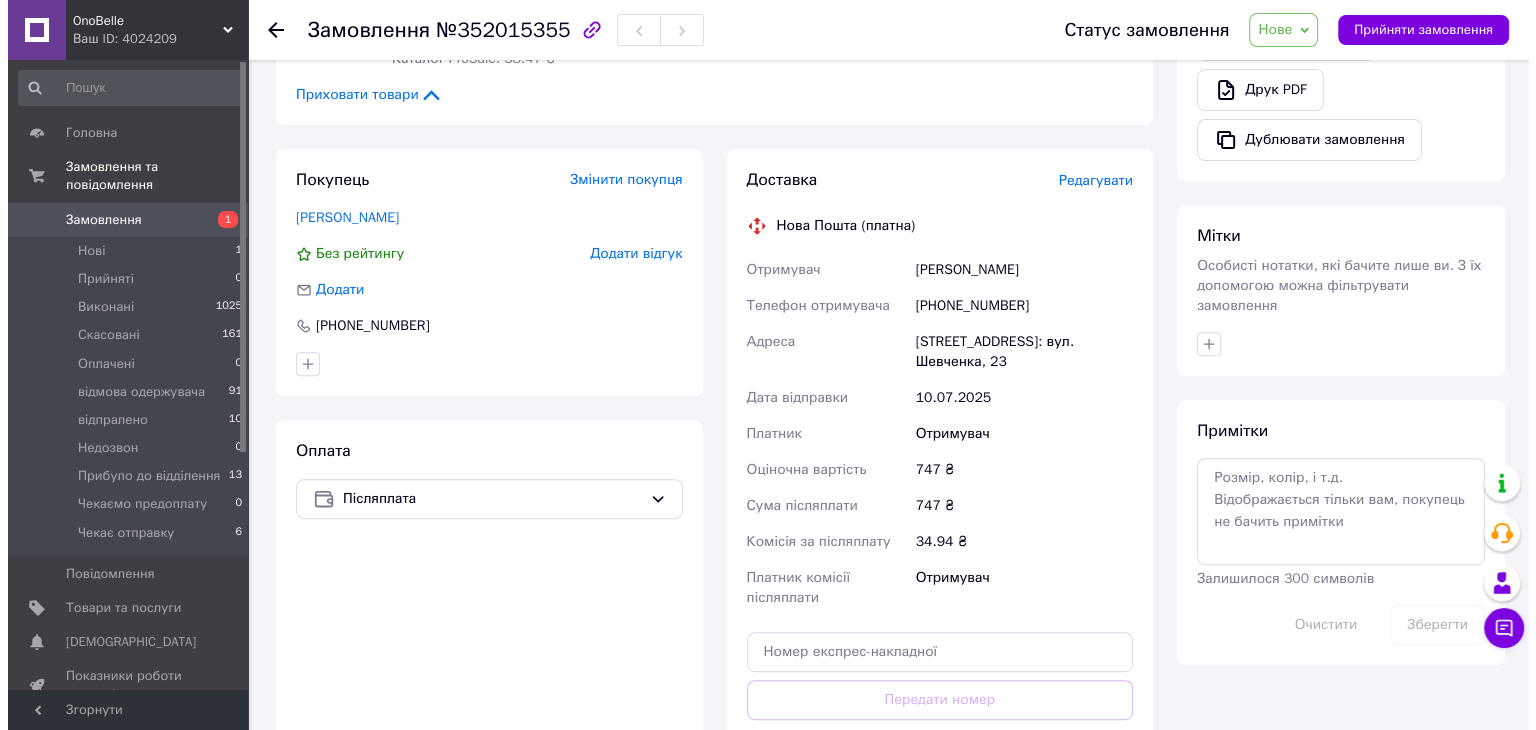 scroll, scrollTop: 800, scrollLeft: 0, axis: vertical 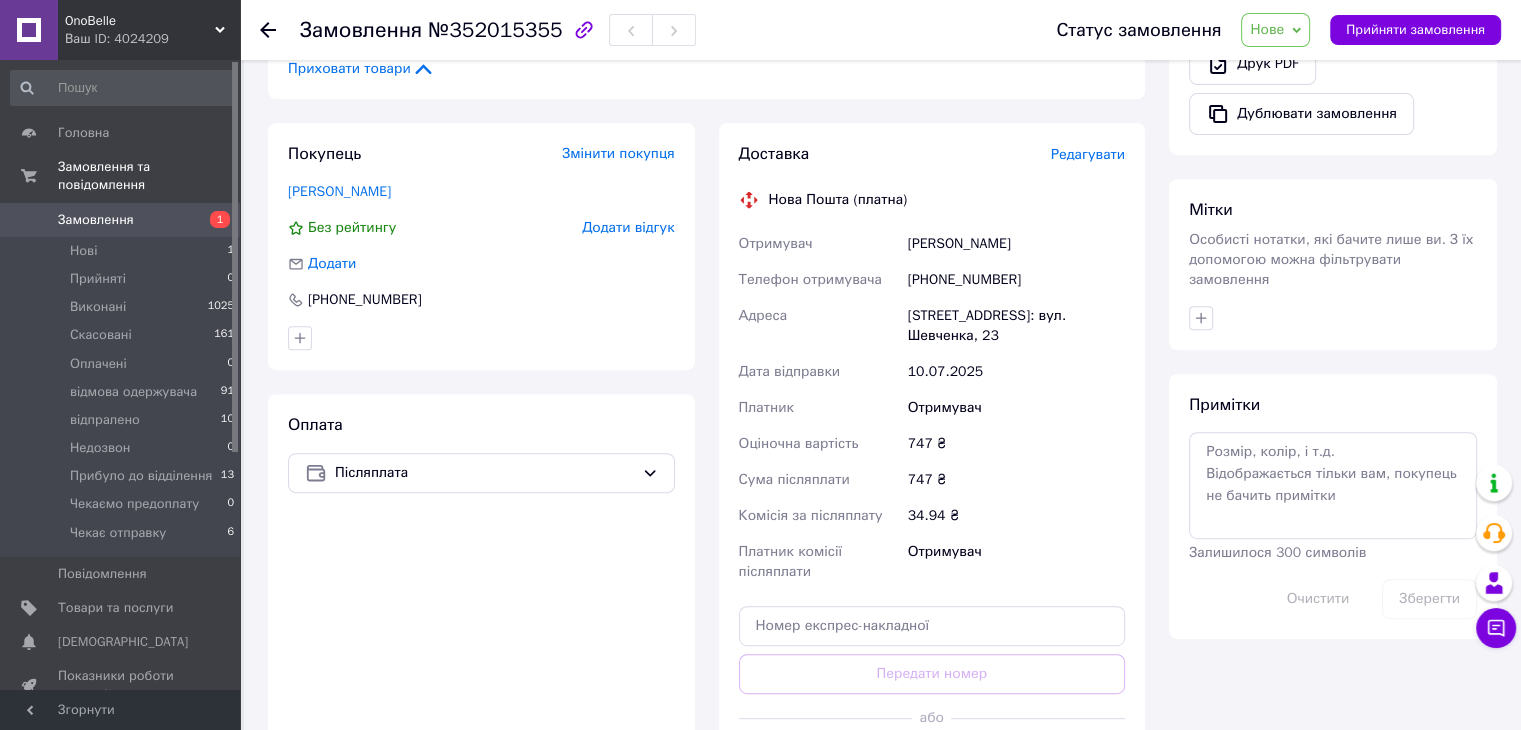 click on "Редагувати" at bounding box center (1088, 154) 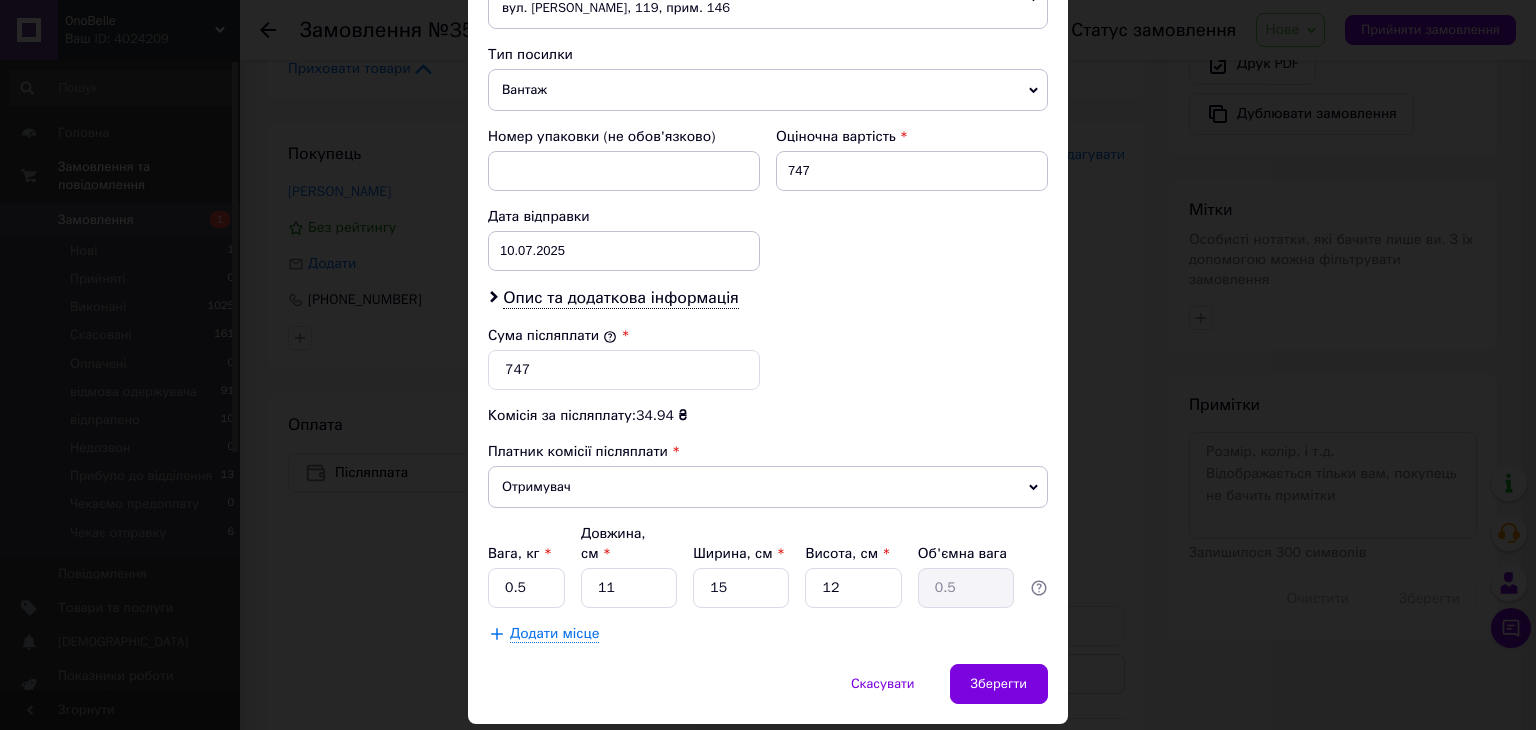 scroll, scrollTop: 810, scrollLeft: 0, axis: vertical 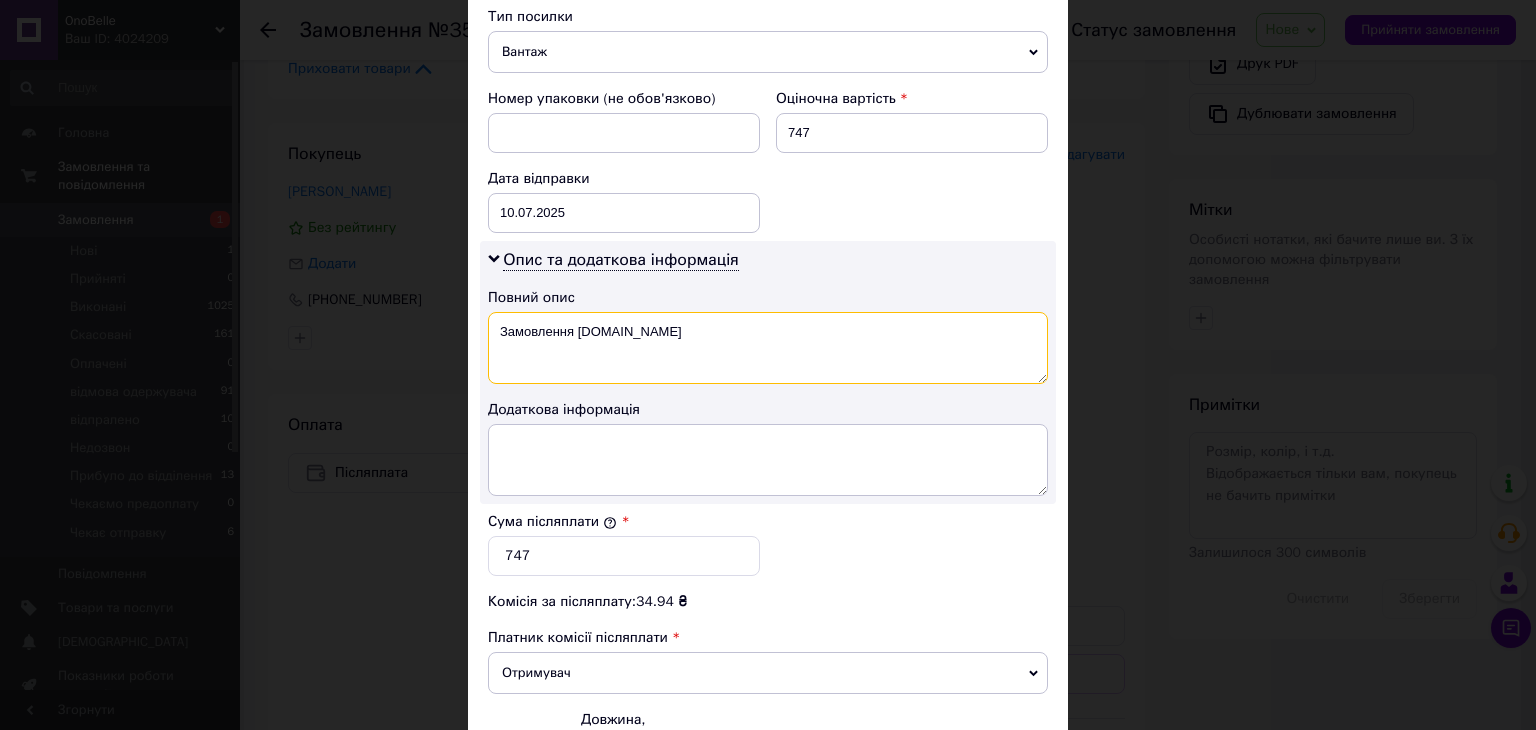 drag, startPoint x: 490, startPoint y: 330, endPoint x: 652, endPoint y: 333, distance: 162.02777 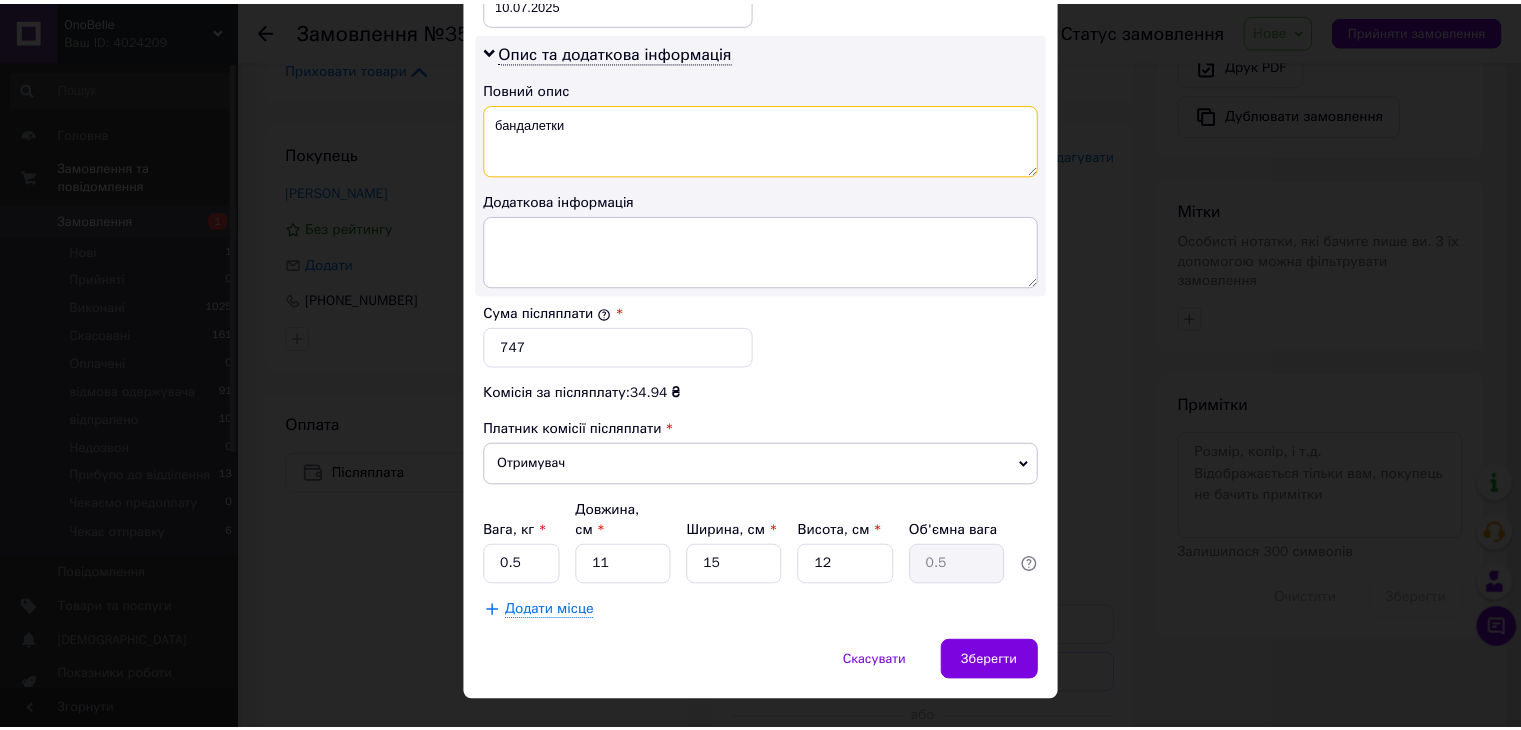 scroll, scrollTop: 1033, scrollLeft: 0, axis: vertical 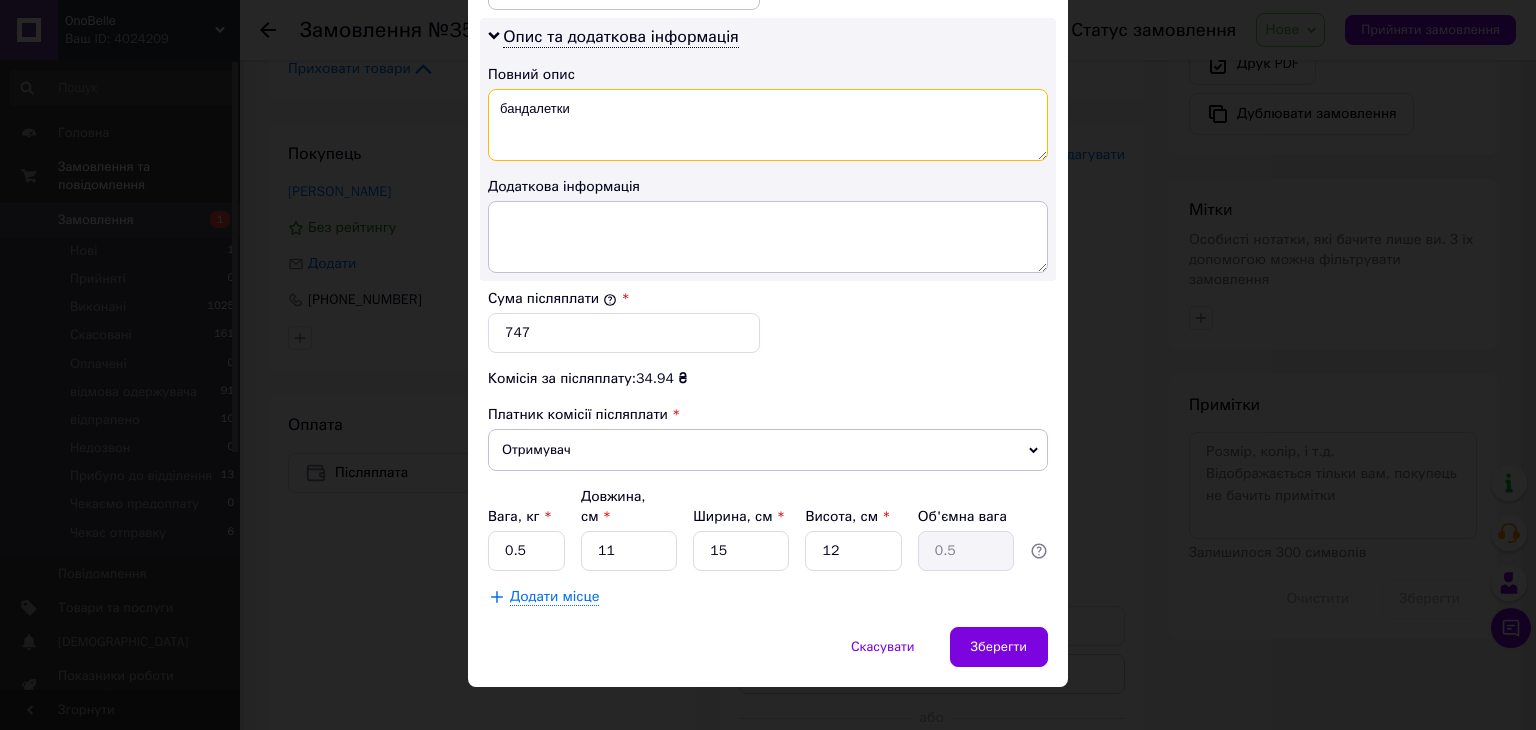 type on "бандалетки" 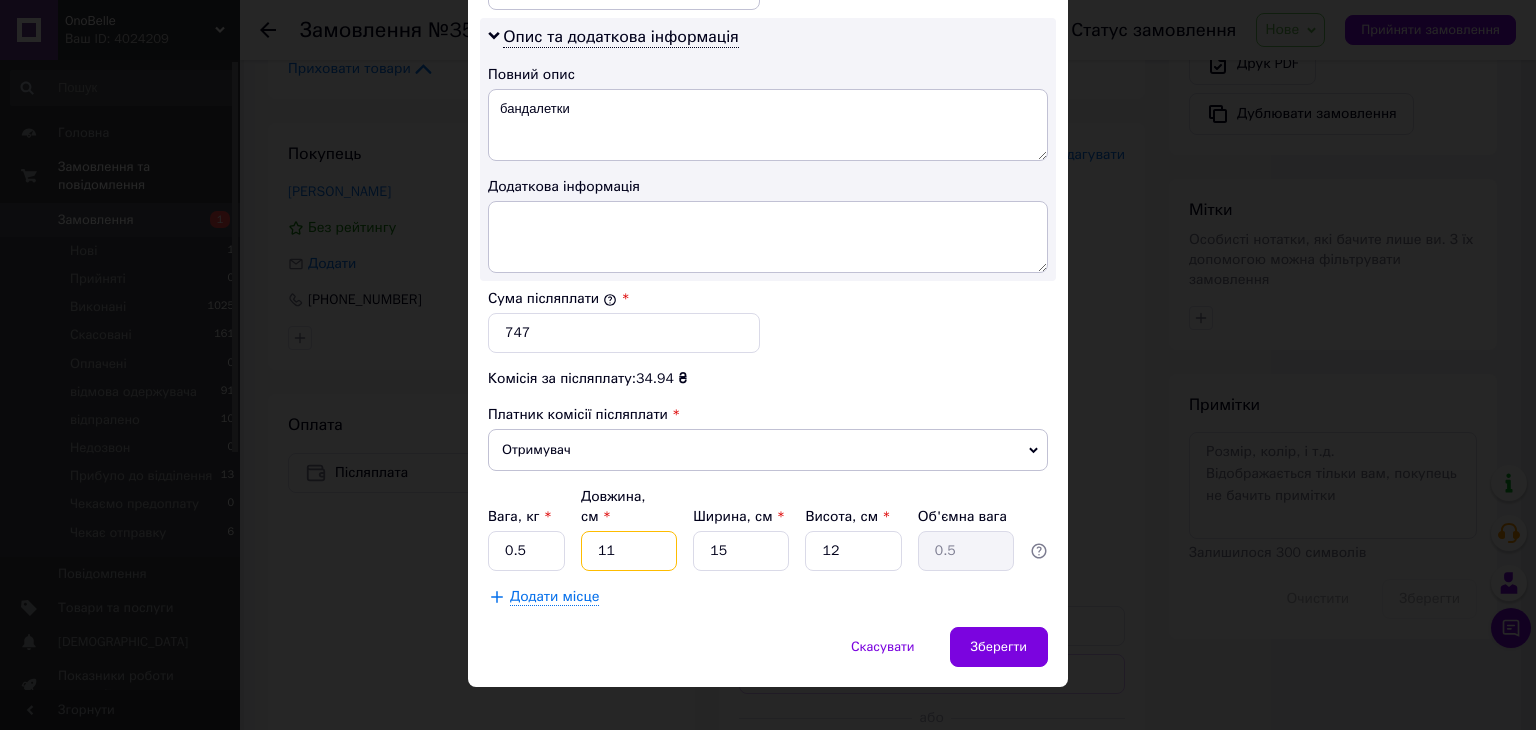 click on "11" at bounding box center (629, 551) 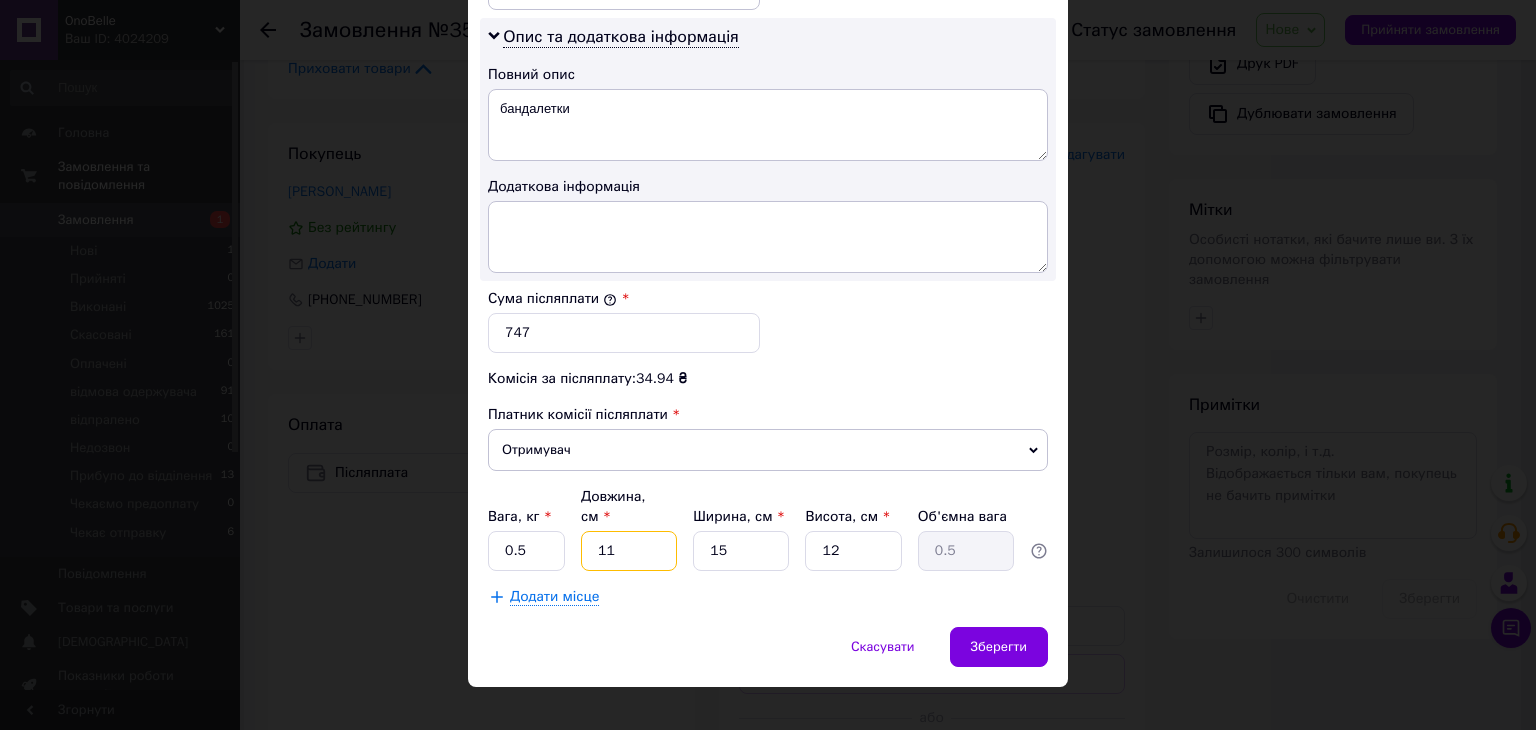 type on "1" 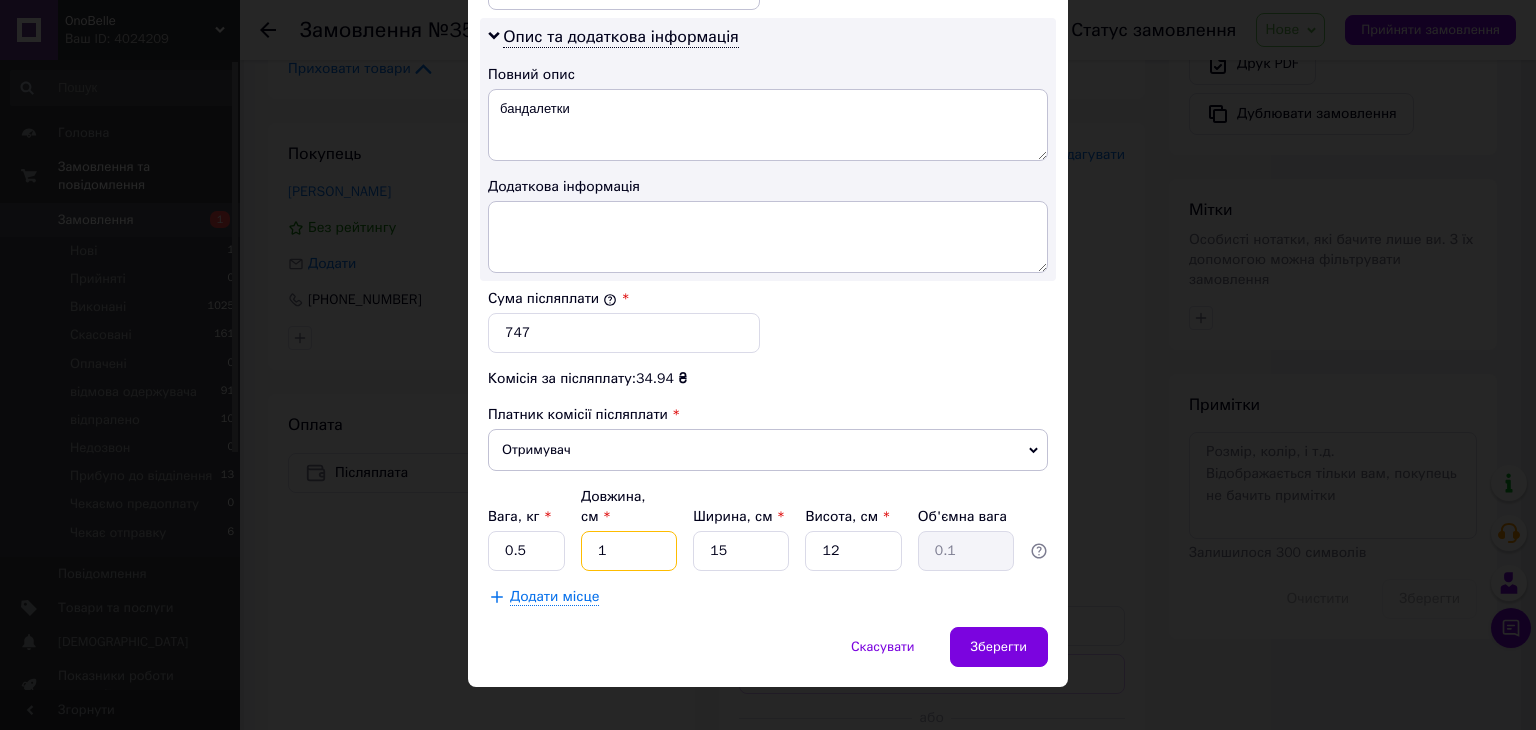 type on "10" 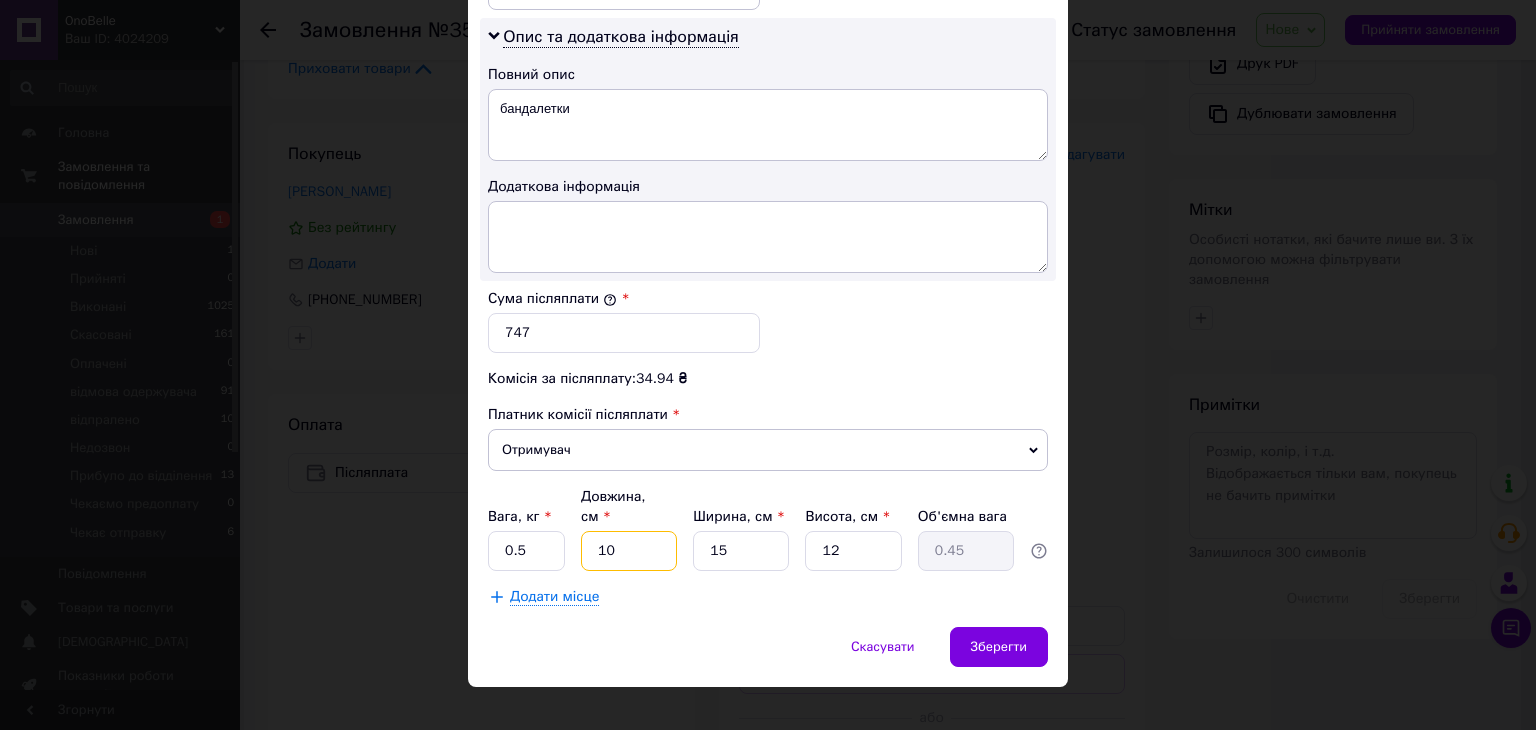 type on "10" 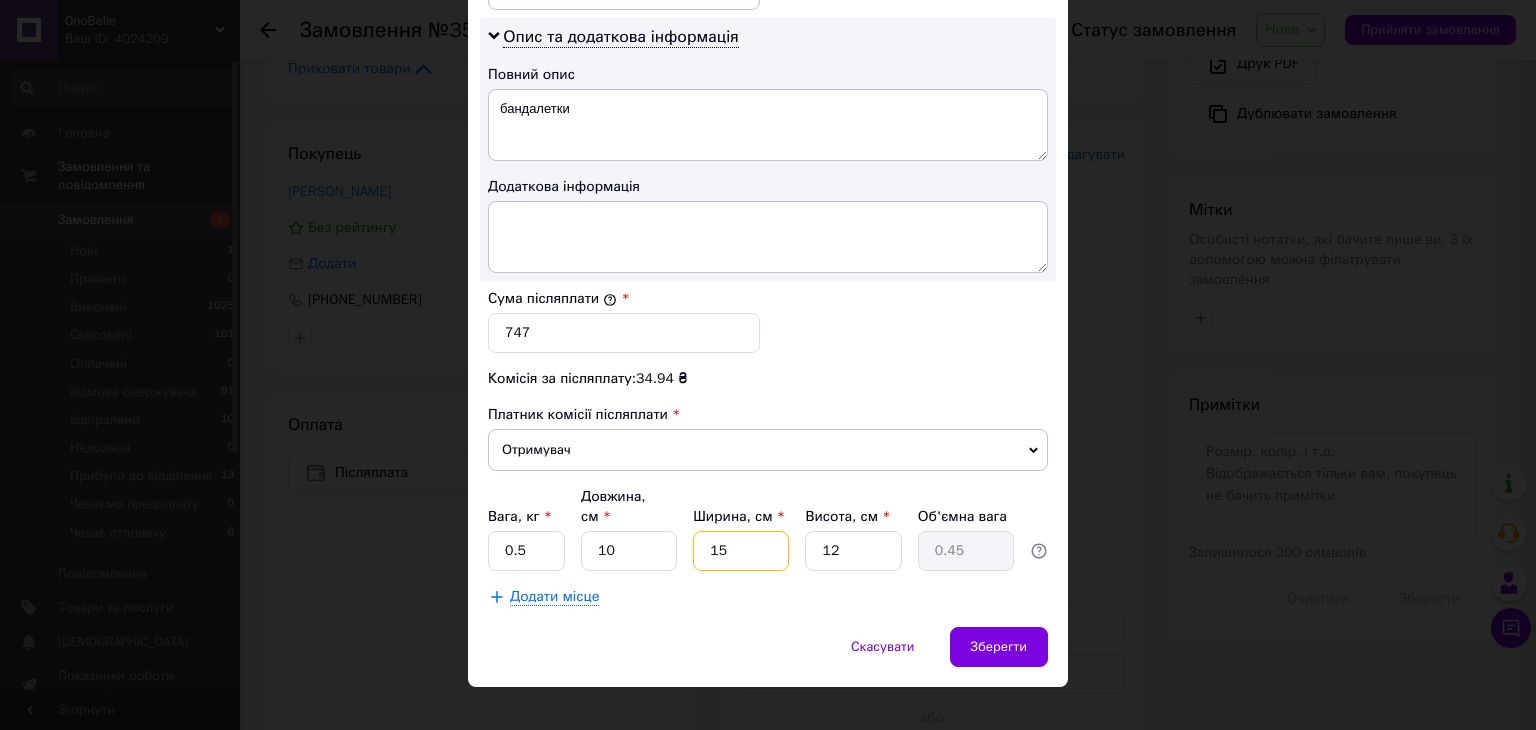 click on "15" at bounding box center (741, 551) 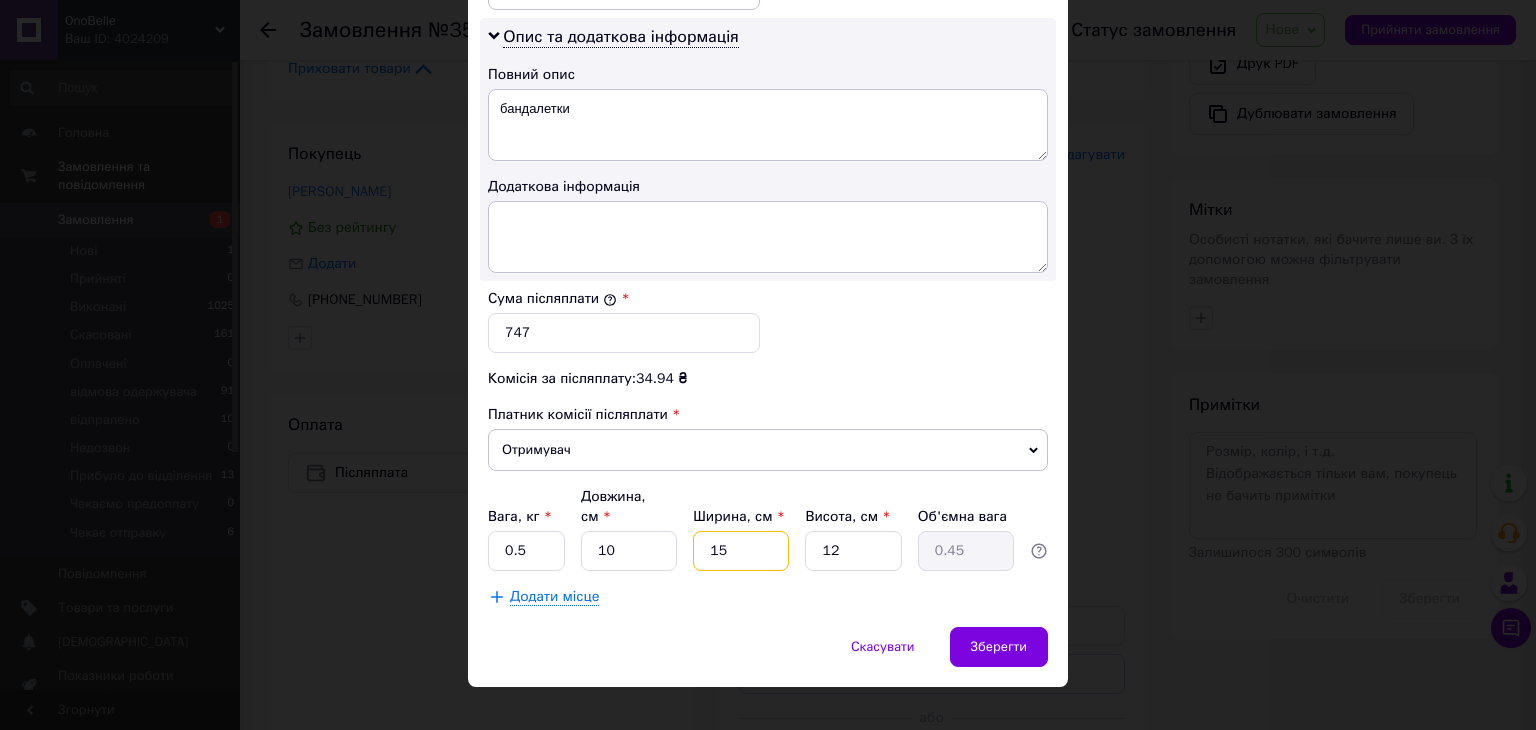 click on "15" at bounding box center (741, 551) 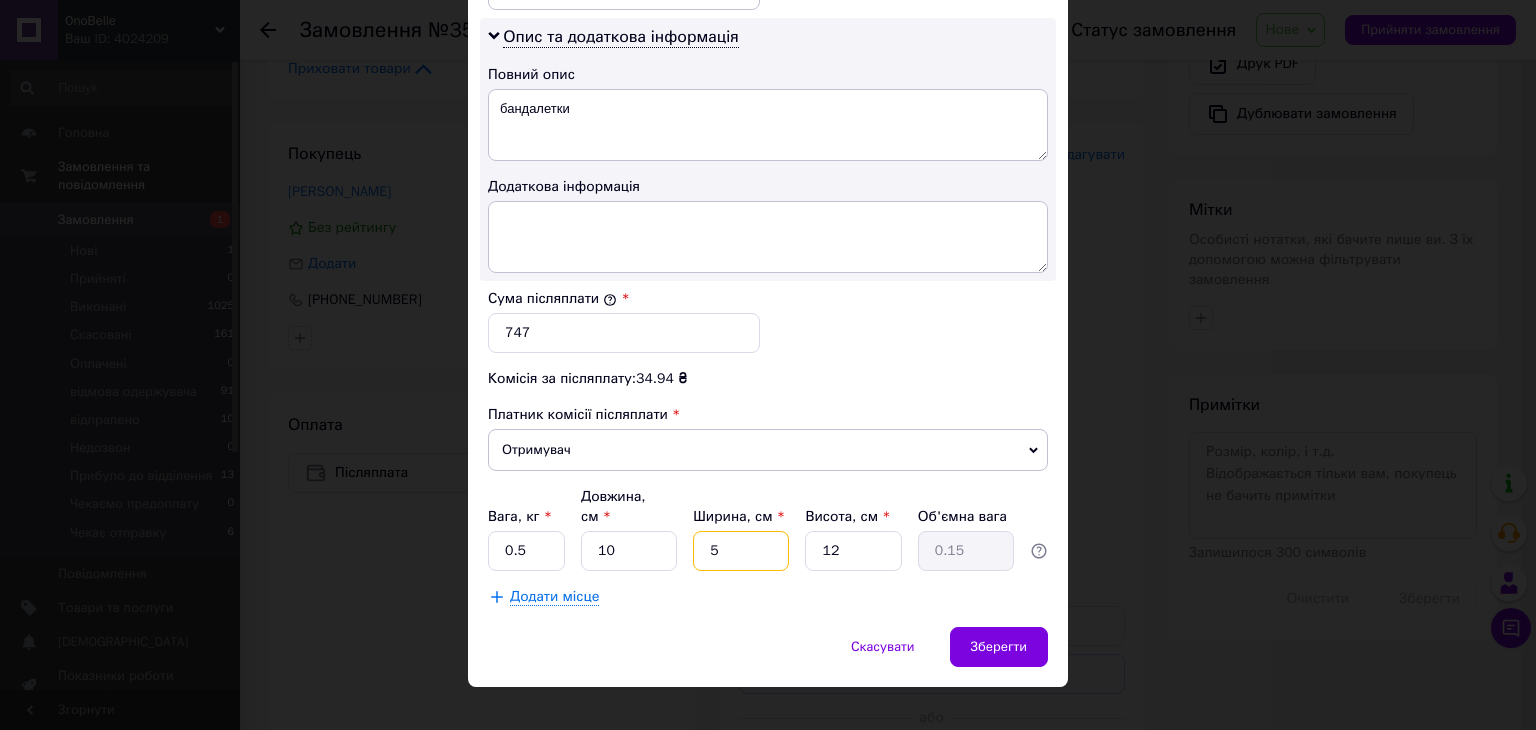 type on "5" 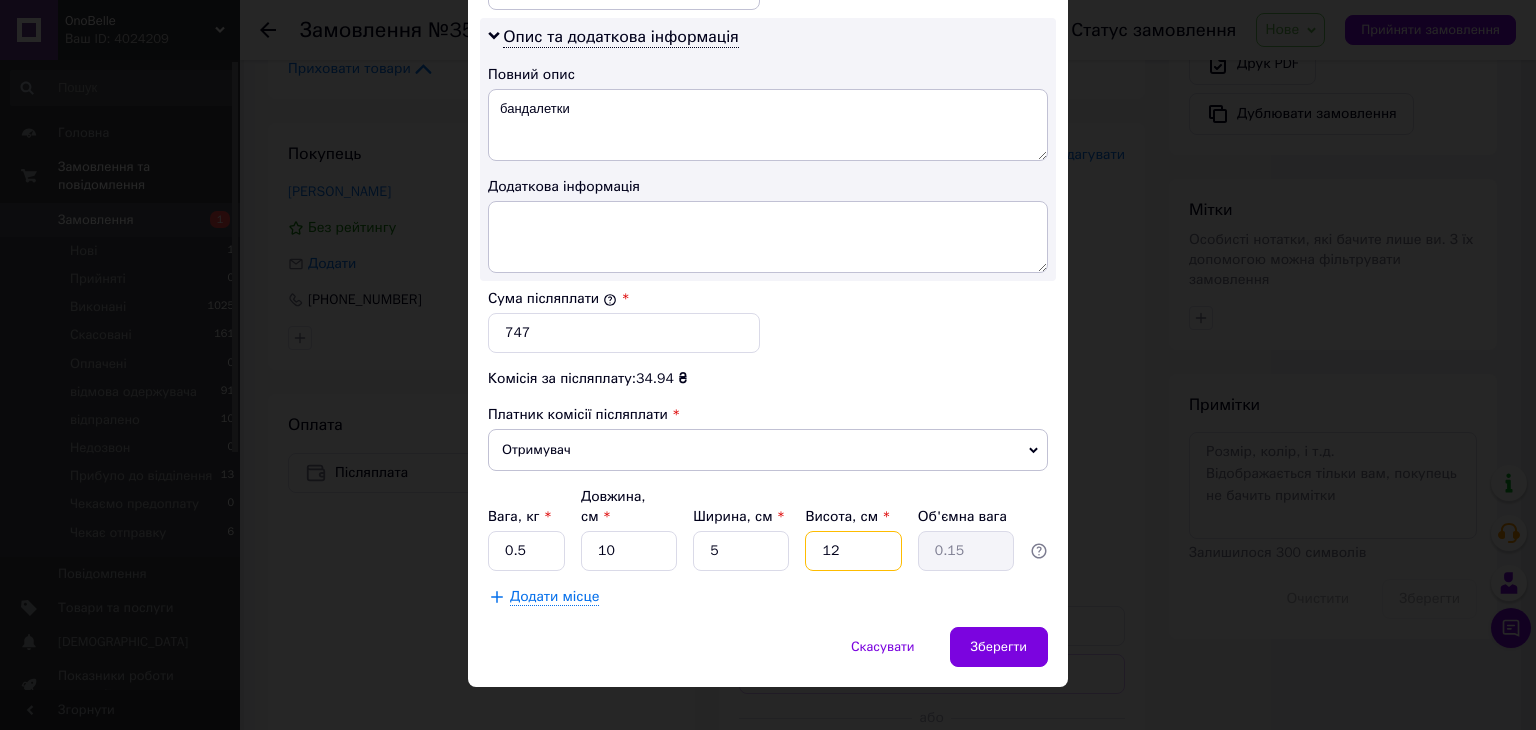 drag, startPoint x: 840, startPoint y: 520, endPoint x: 819, endPoint y: 525, distance: 21.587032 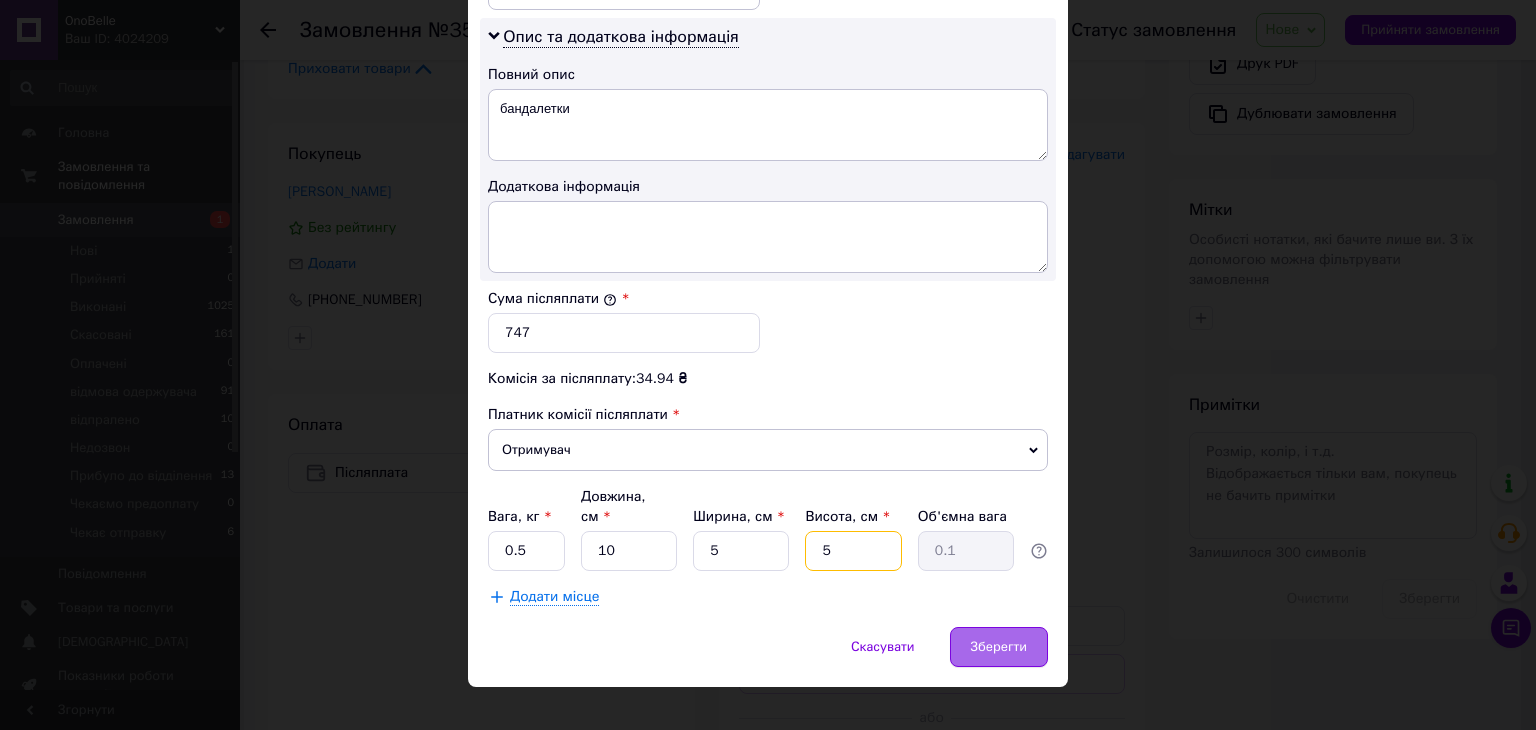 type on "5" 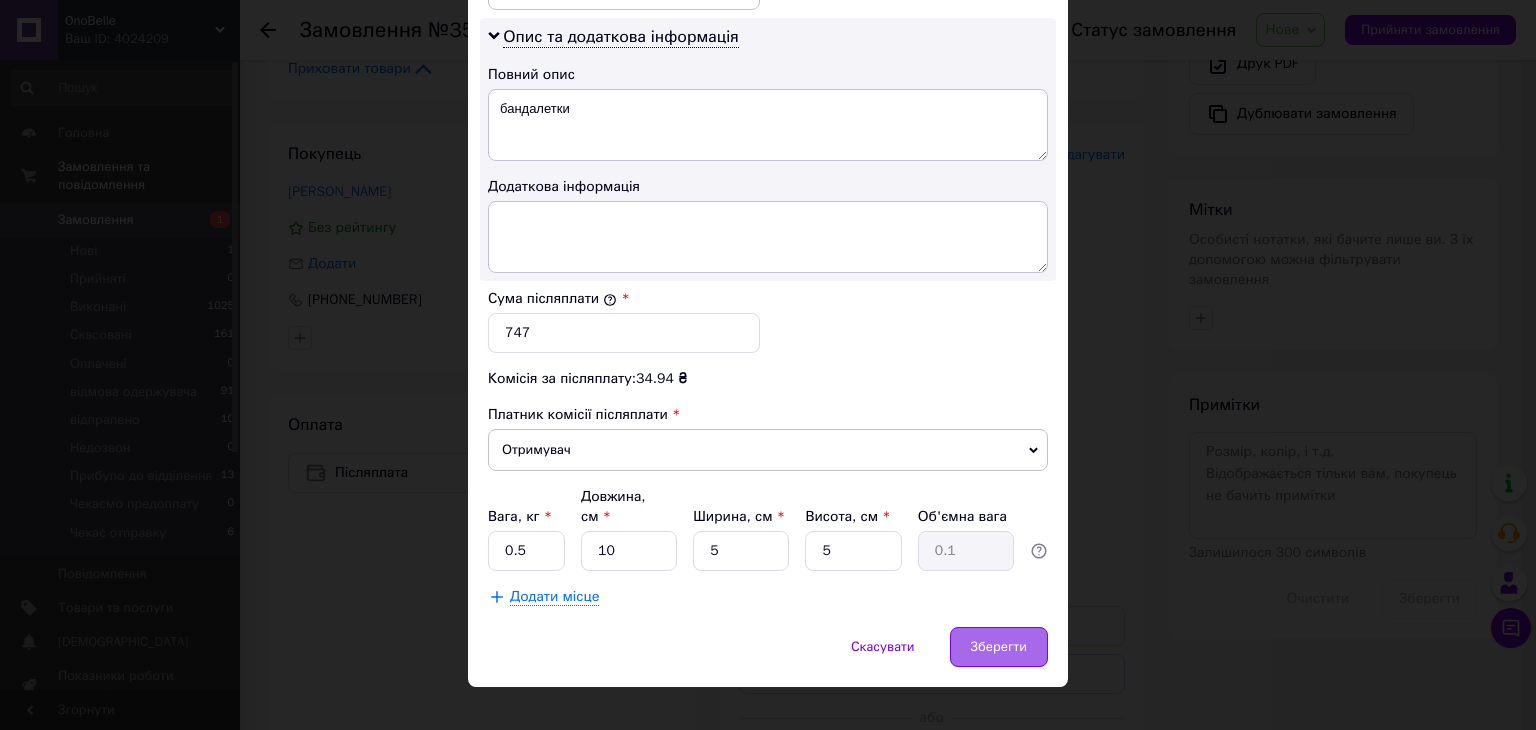 click on "Зберегти" at bounding box center [999, 647] 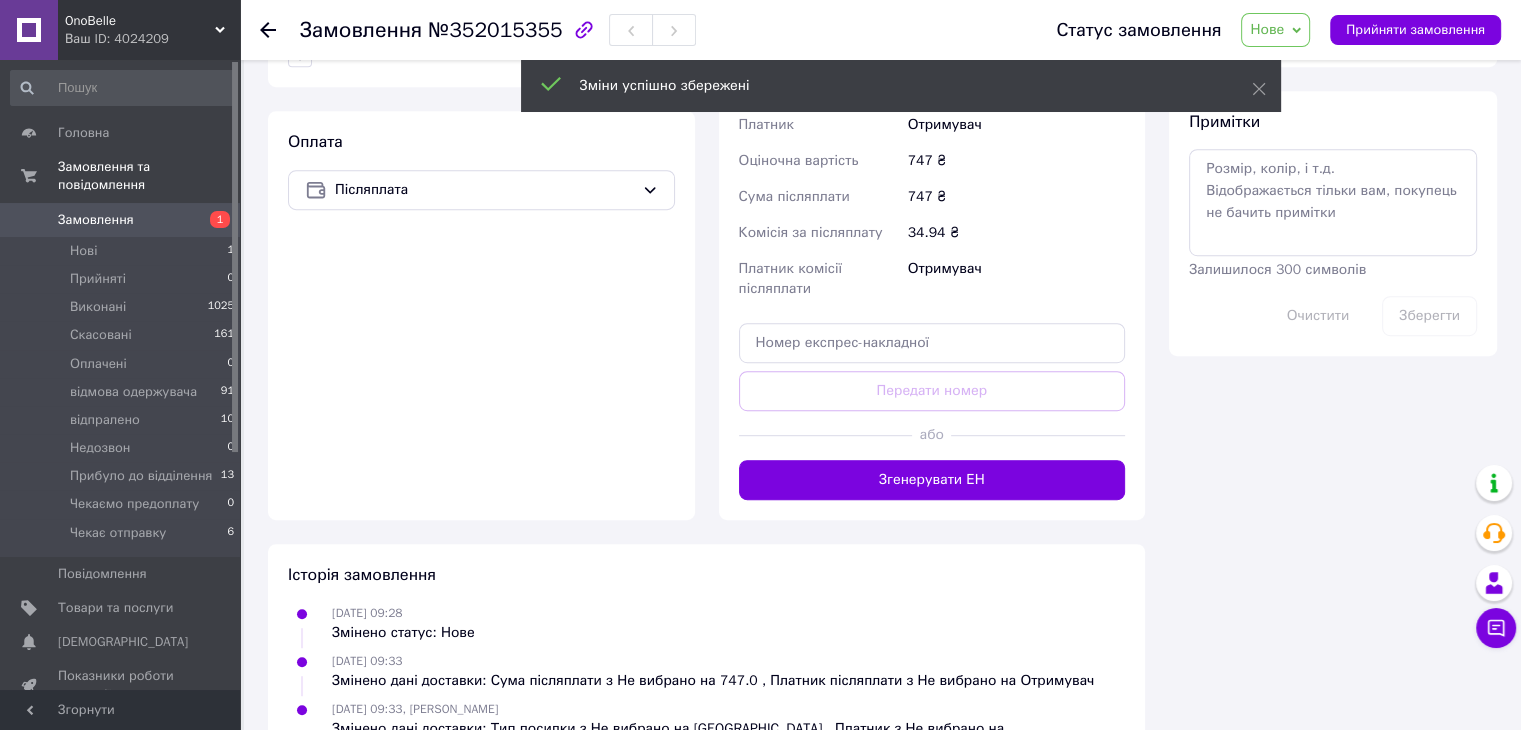 scroll, scrollTop: 1100, scrollLeft: 0, axis: vertical 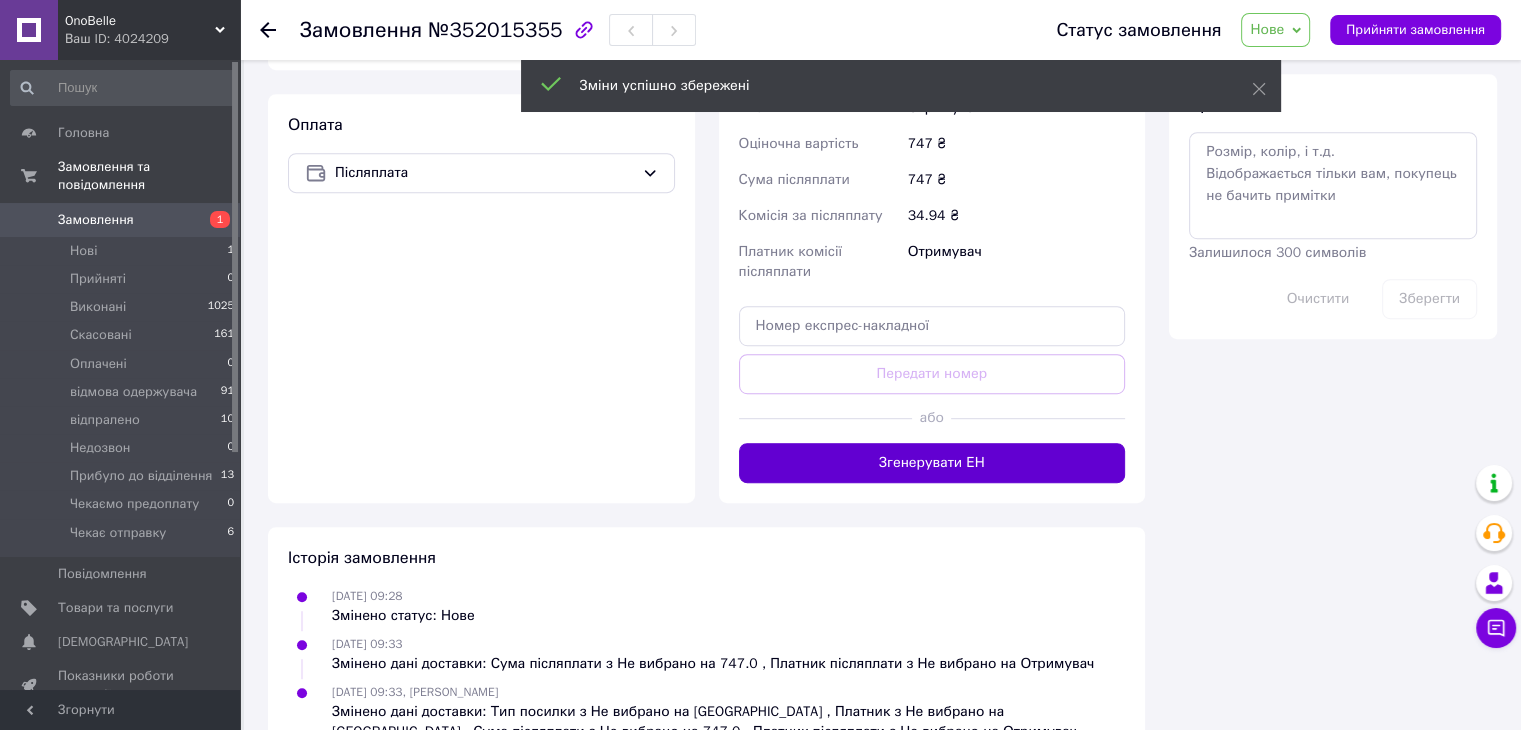 click on "Згенерувати ЕН" at bounding box center (932, 463) 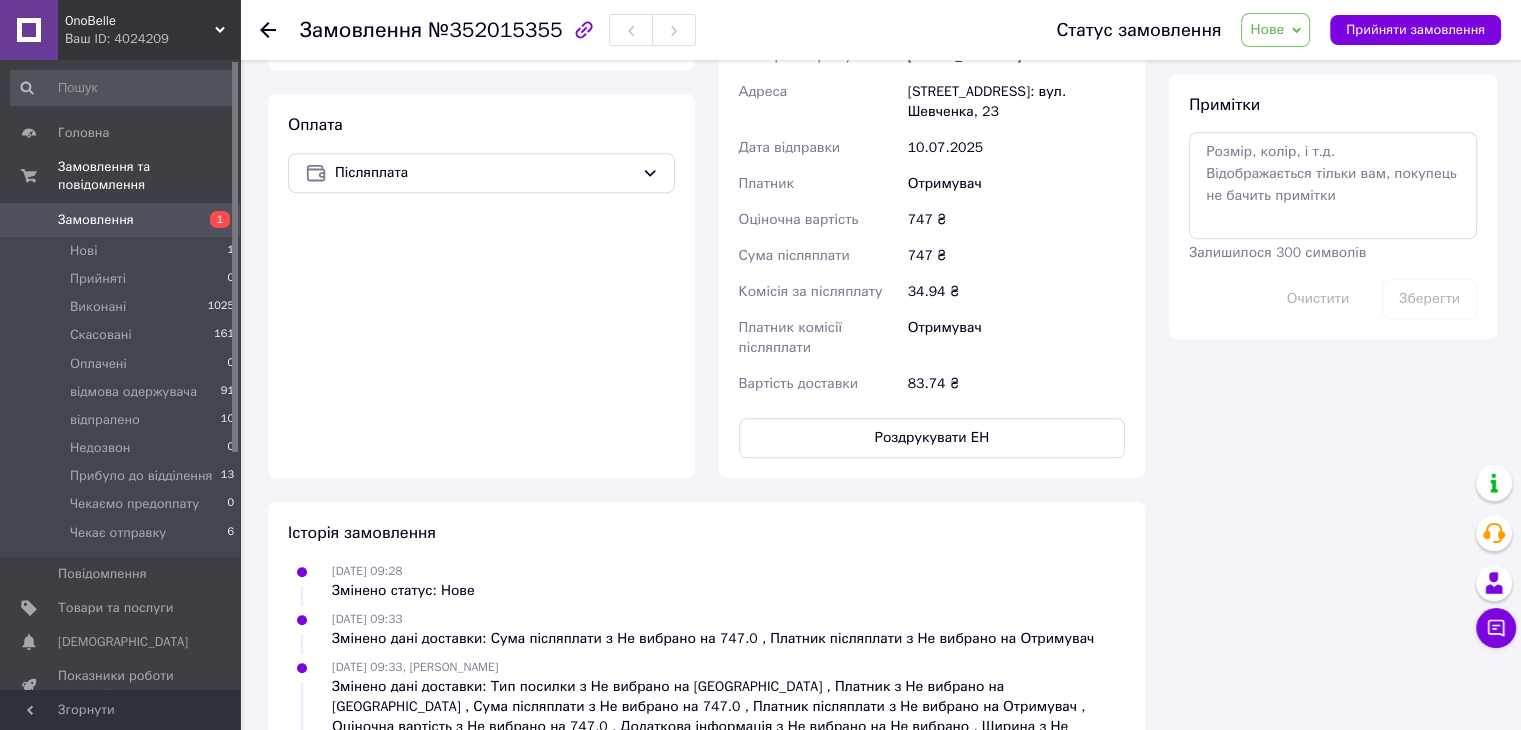 click 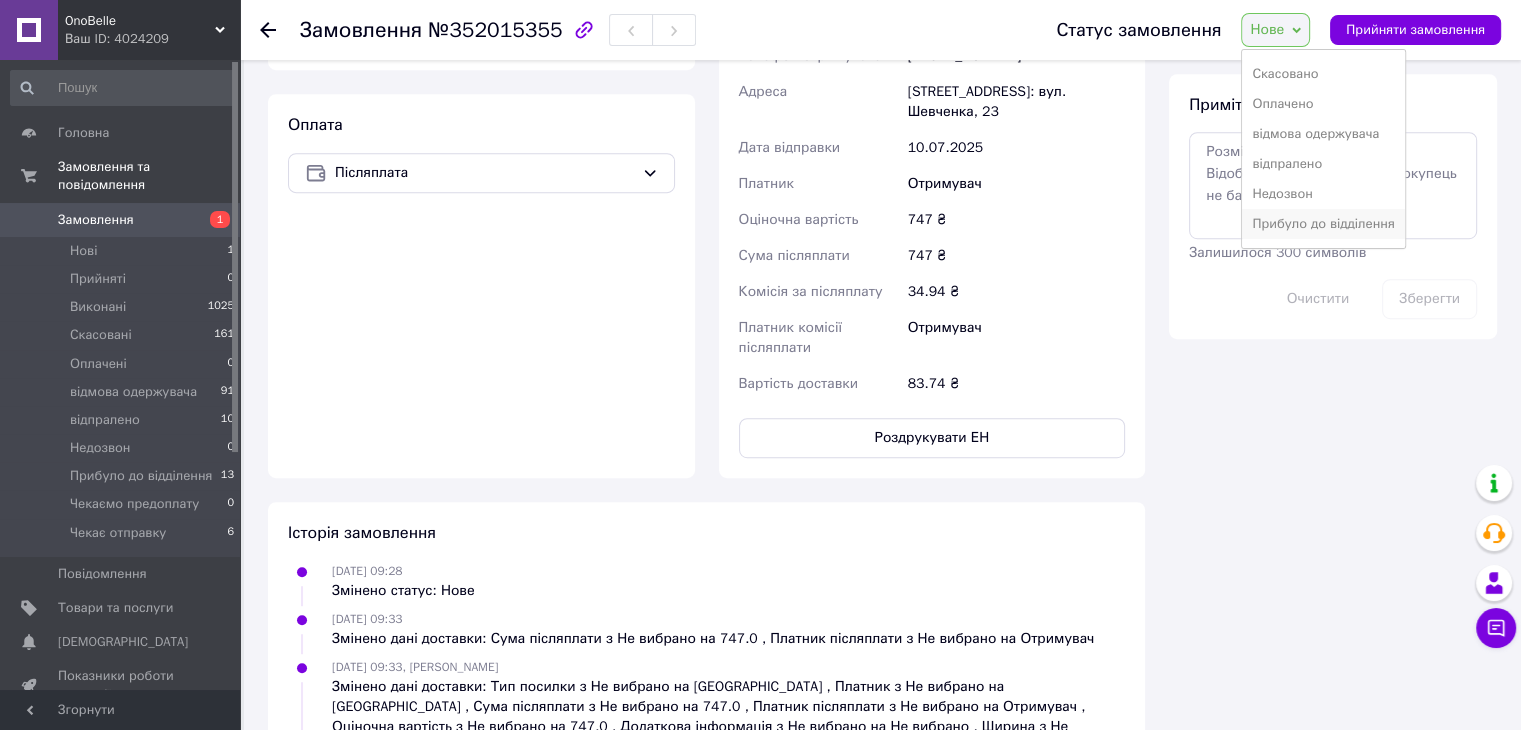 scroll, scrollTop: 112, scrollLeft: 0, axis: vertical 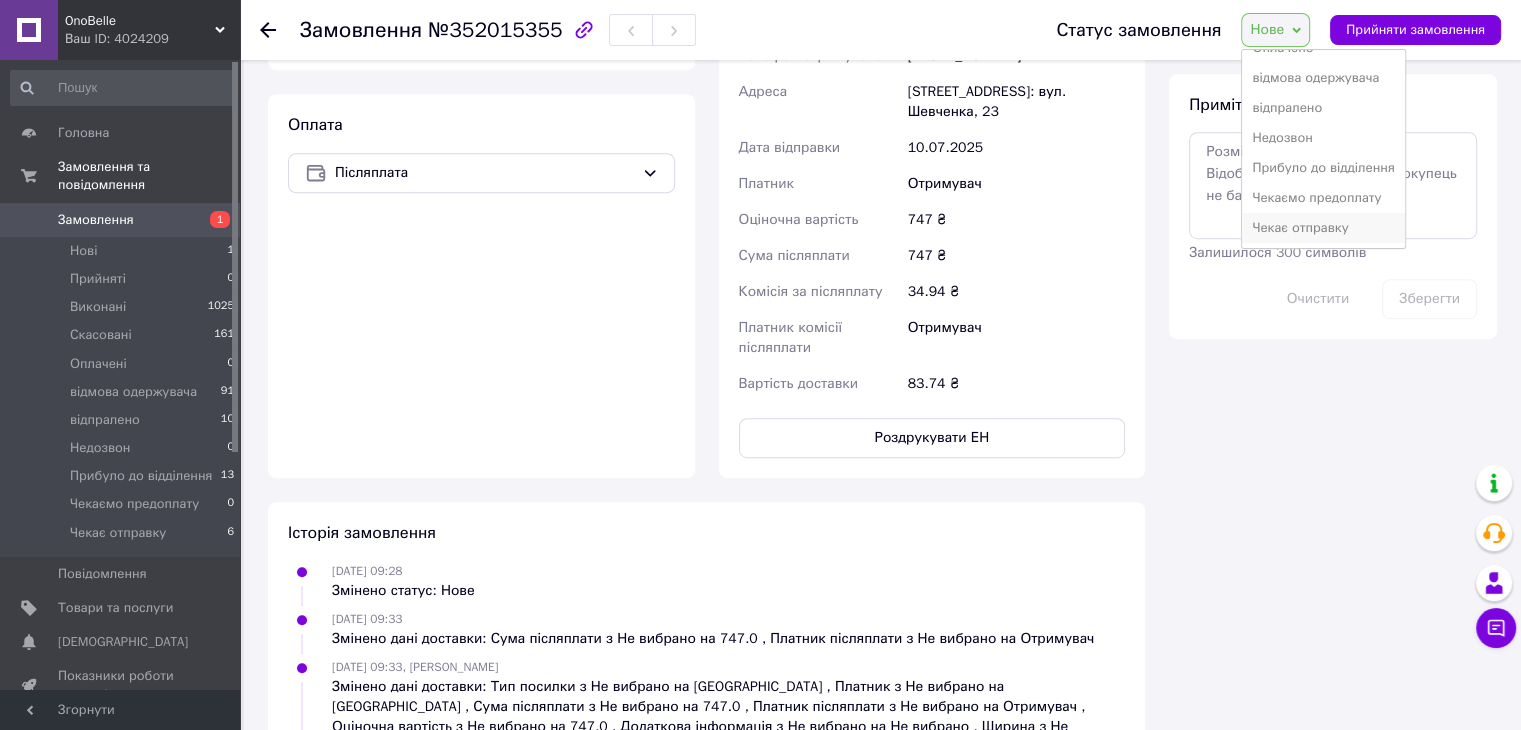 click on "Чекає отправку" at bounding box center (1323, 228) 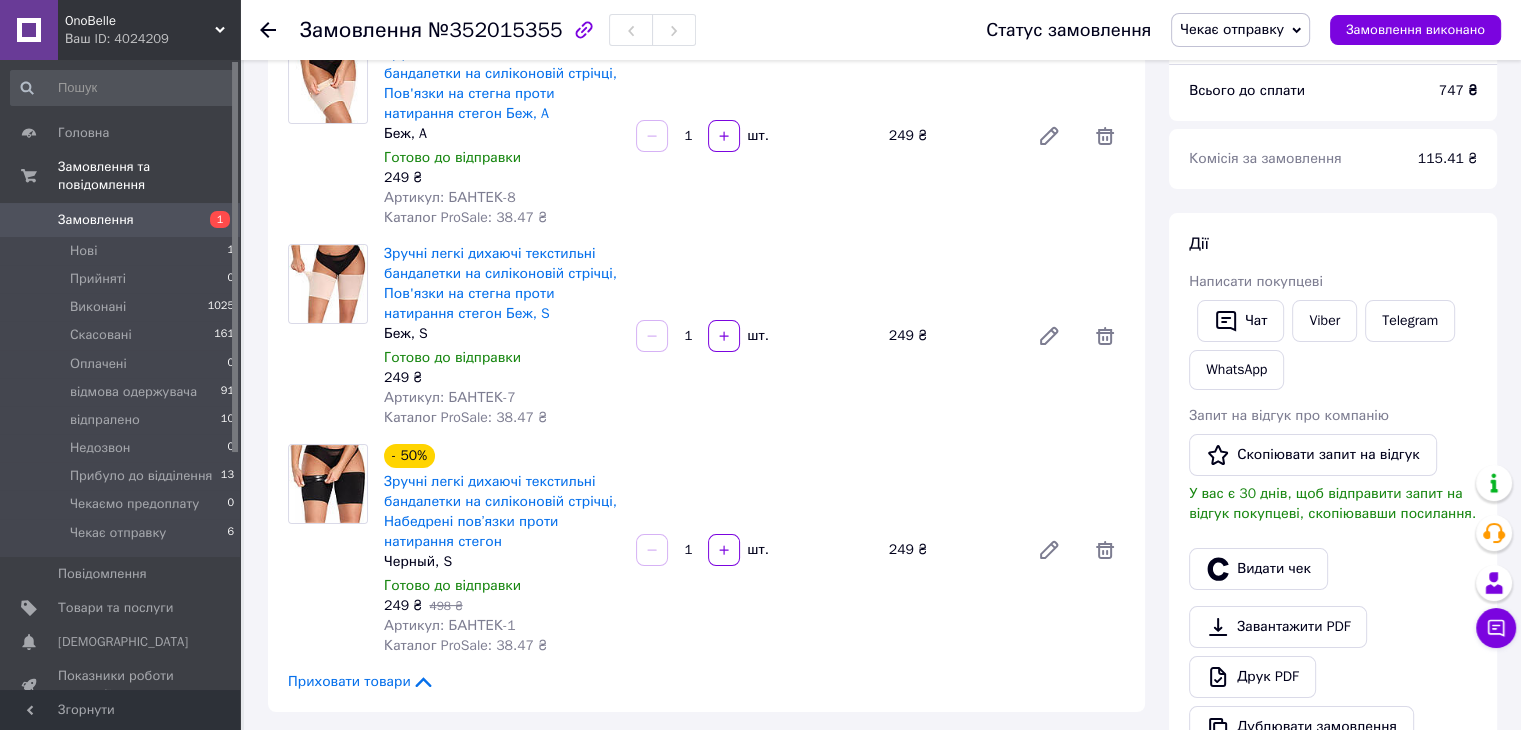 scroll, scrollTop: 200, scrollLeft: 0, axis: vertical 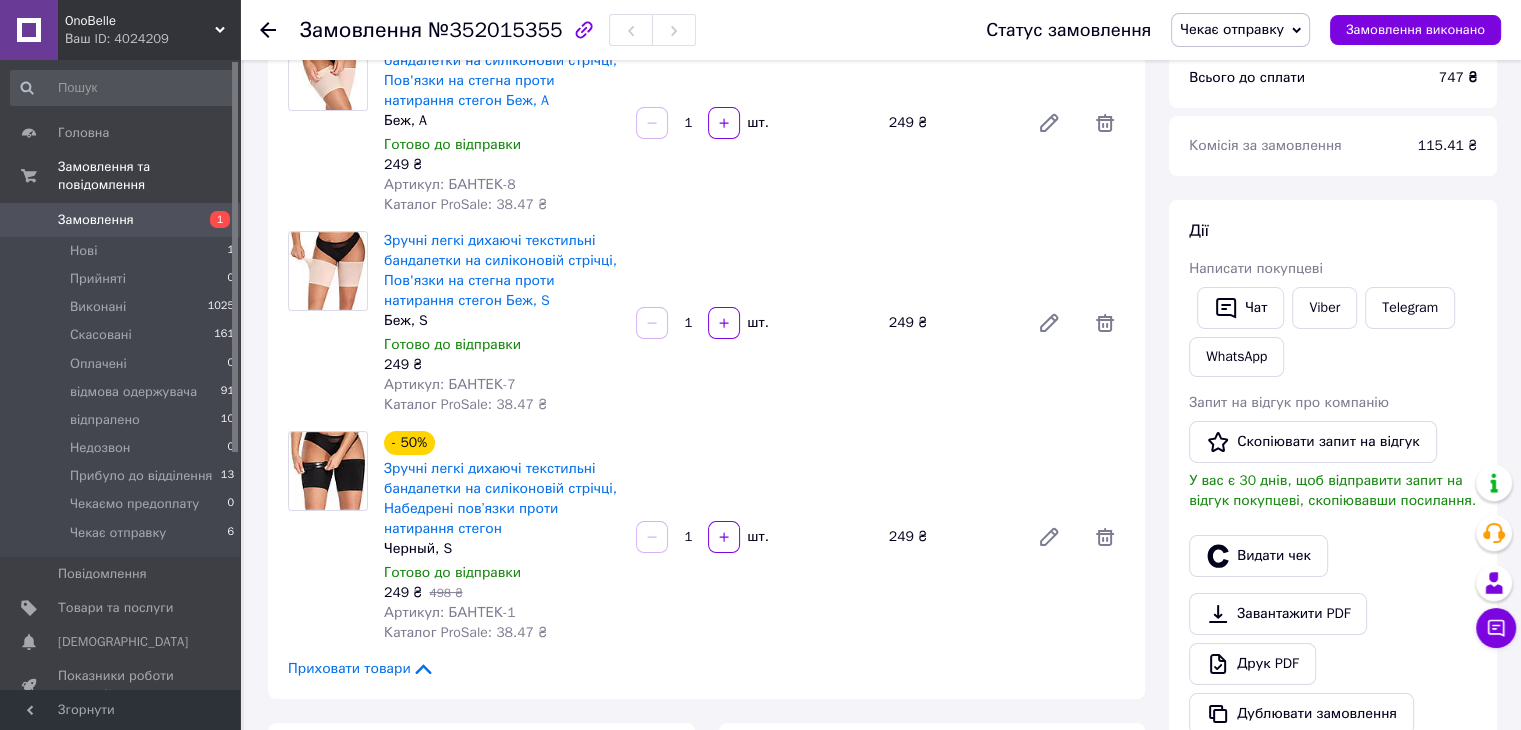 click 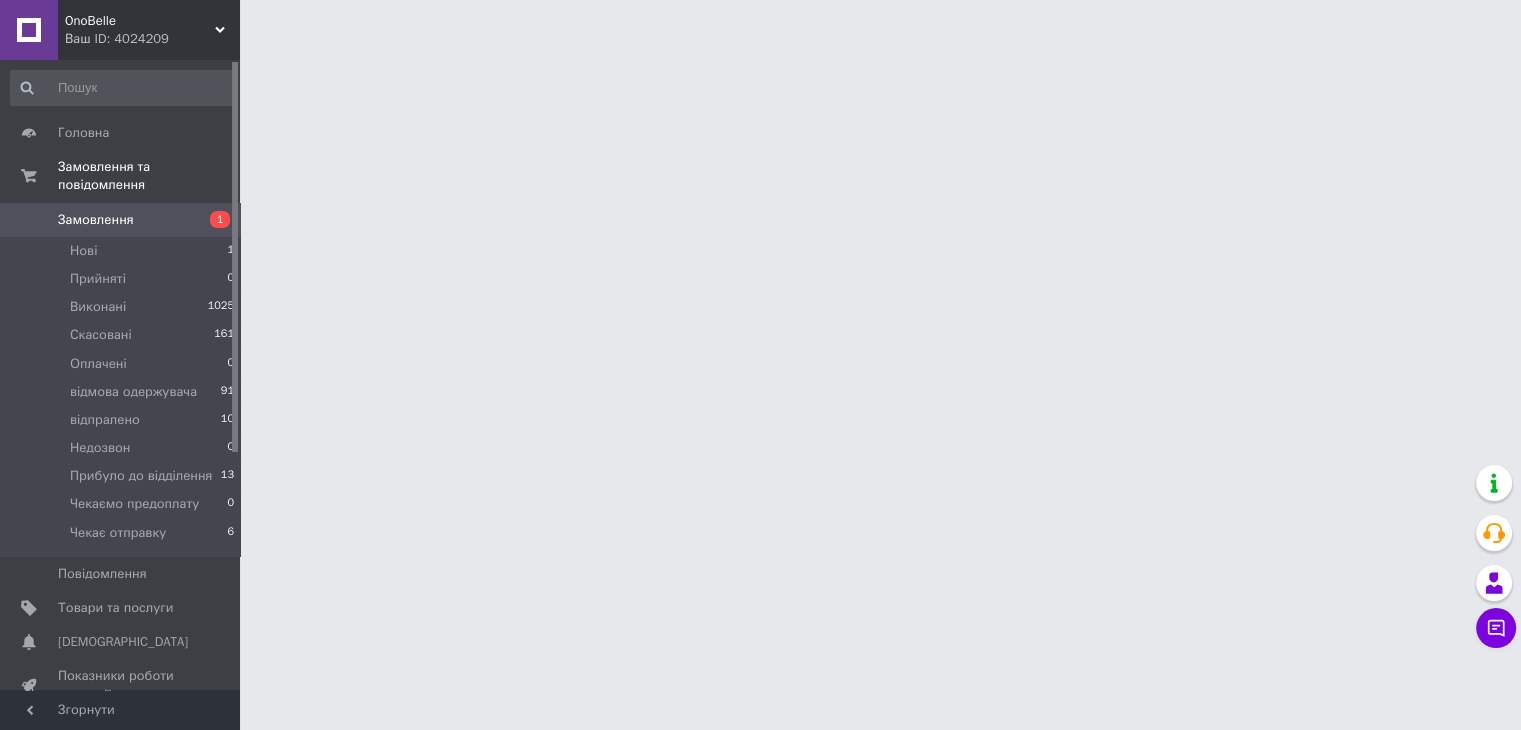 scroll, scrollTop: 0, scrollLeft: 0, axis: both 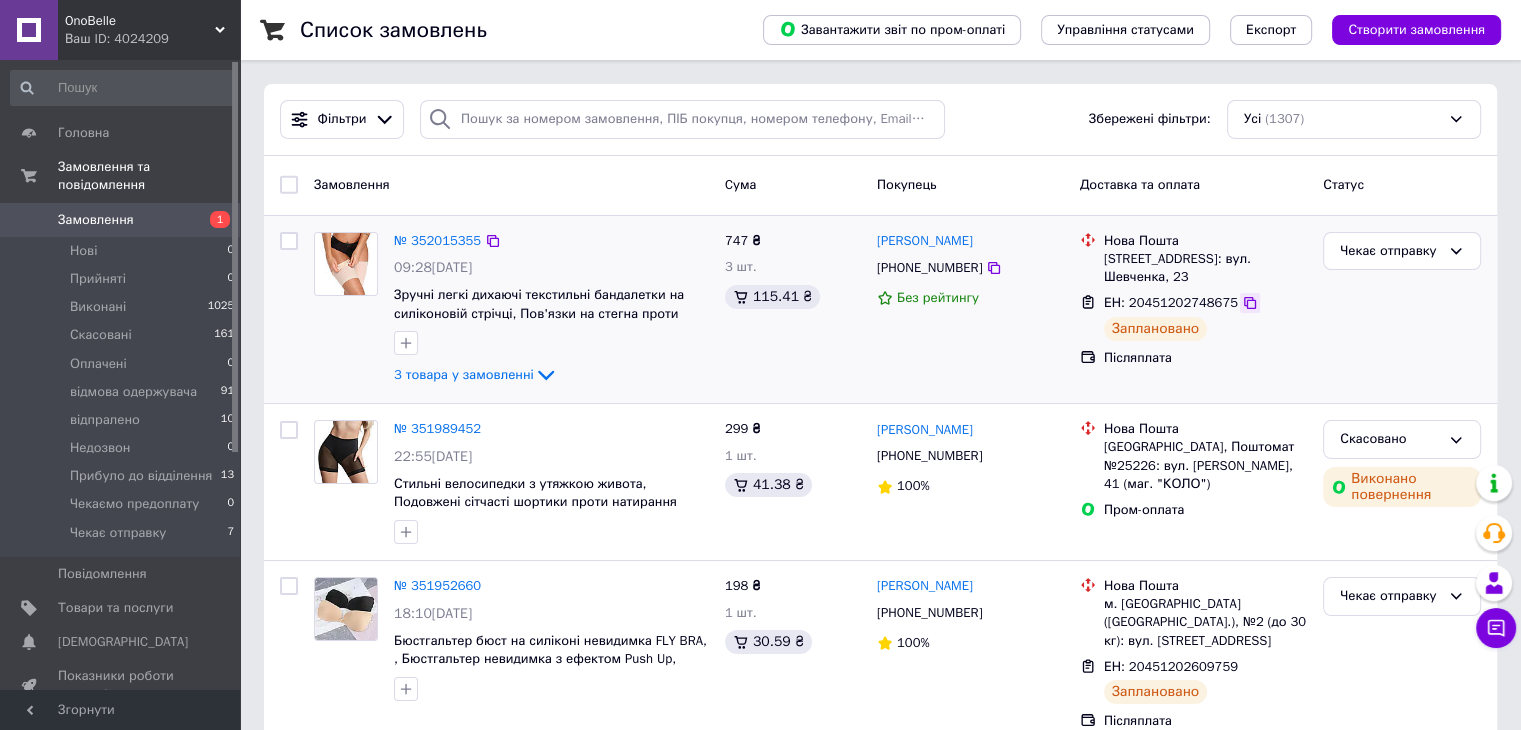 click 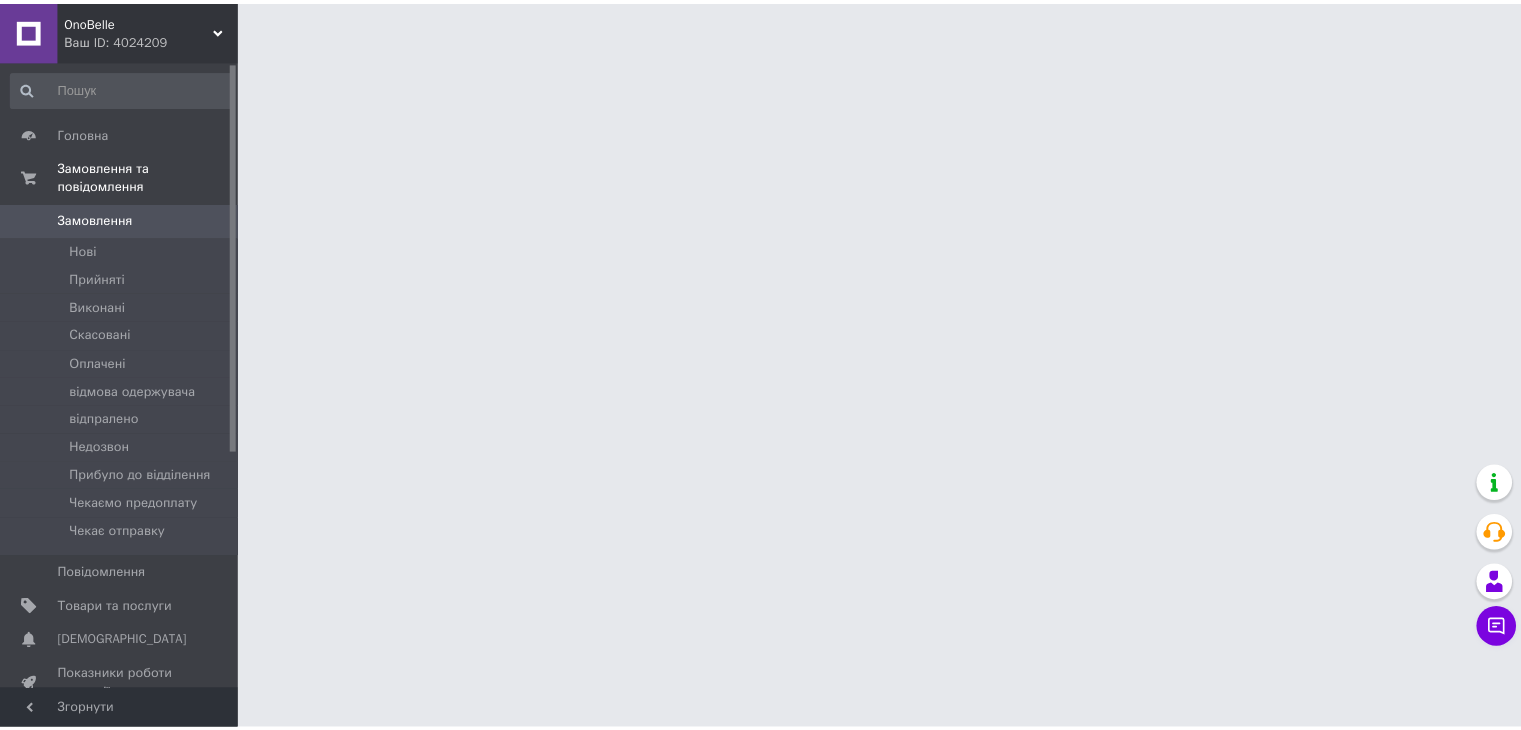 scroll, scrollTop: 0, scrollLeft: 0, axis: both 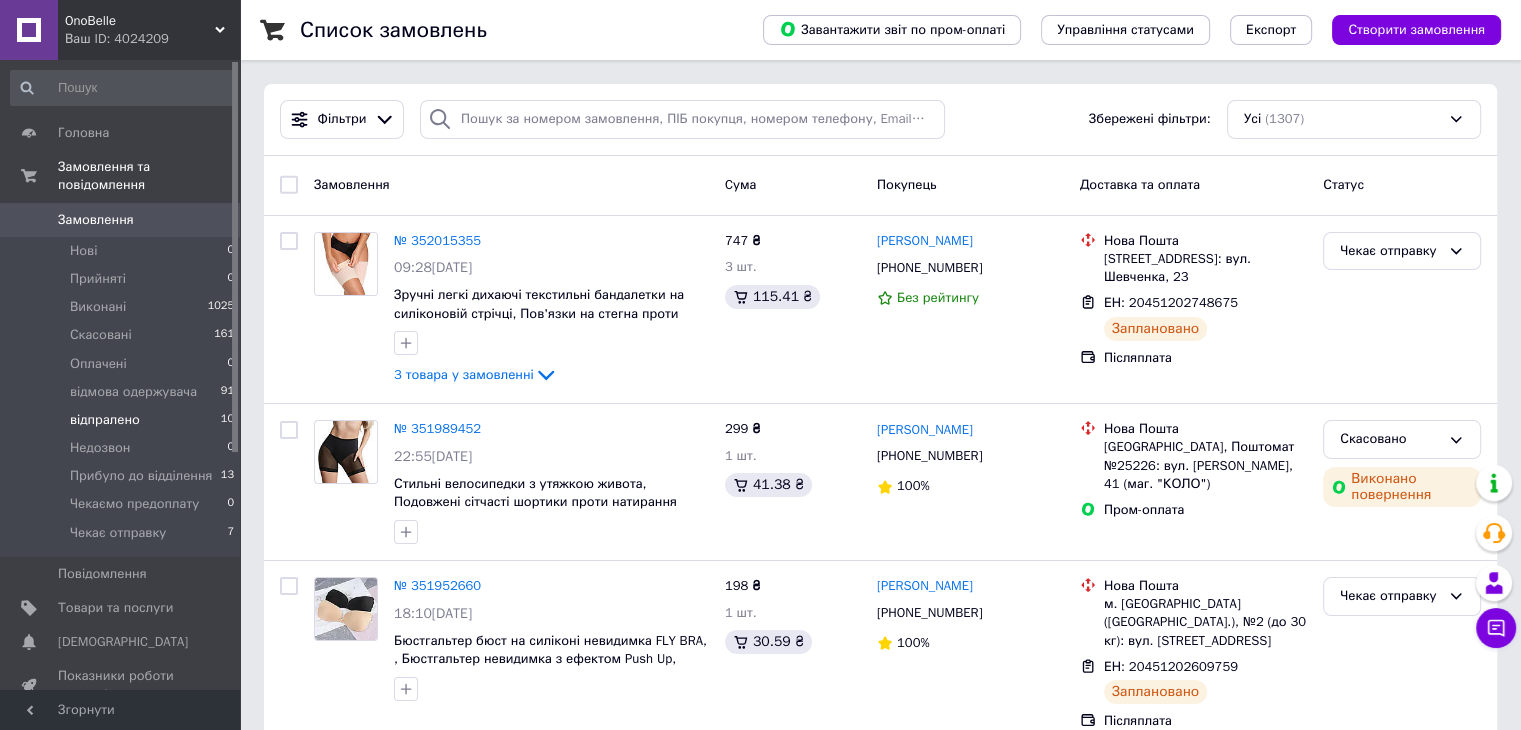 click on "відпралено" at bounding box center [105, 420] 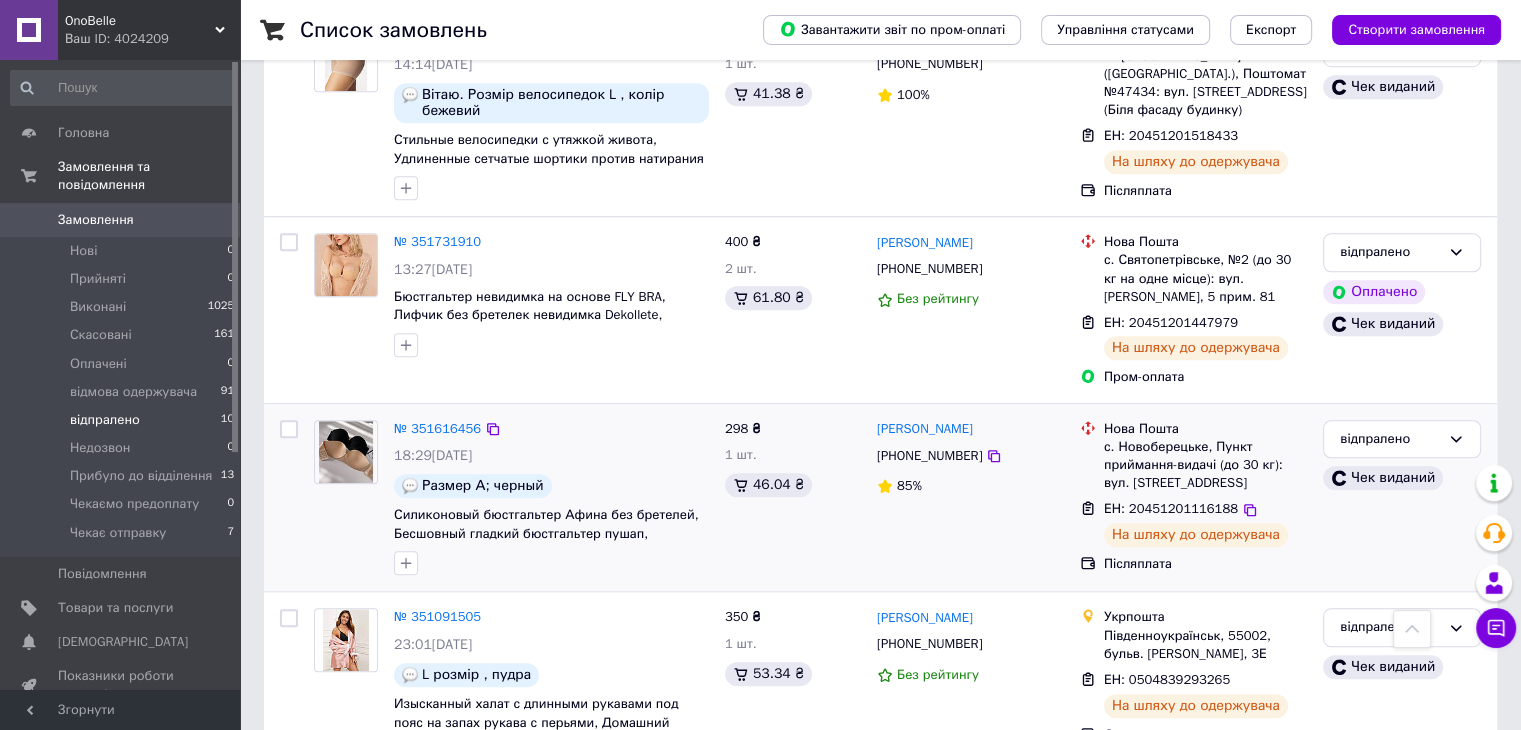 scroll, scrollTop: 1417, scrollLeft: 0, axis: vertical 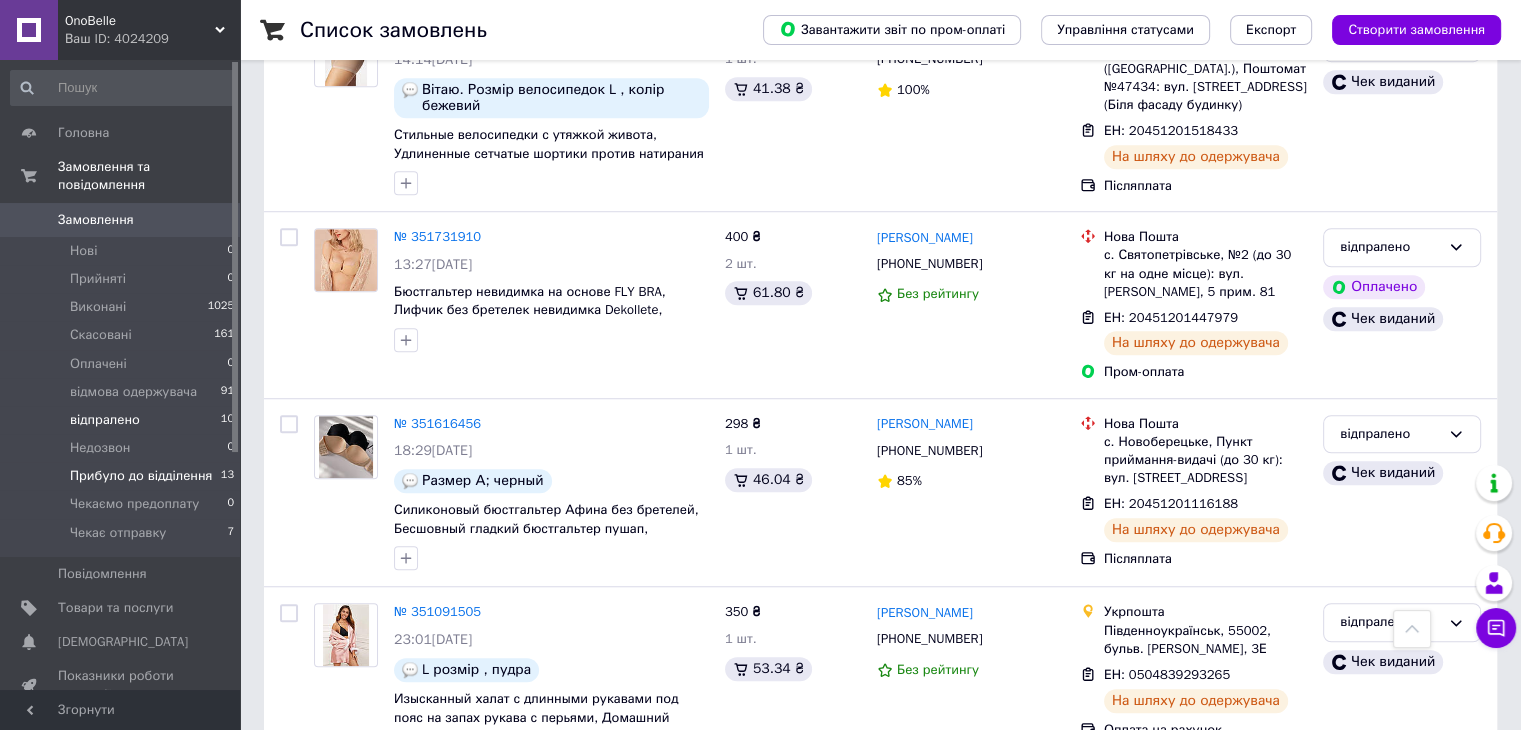 click on "Прибуло до відділення" at bounding box center (141, 476) 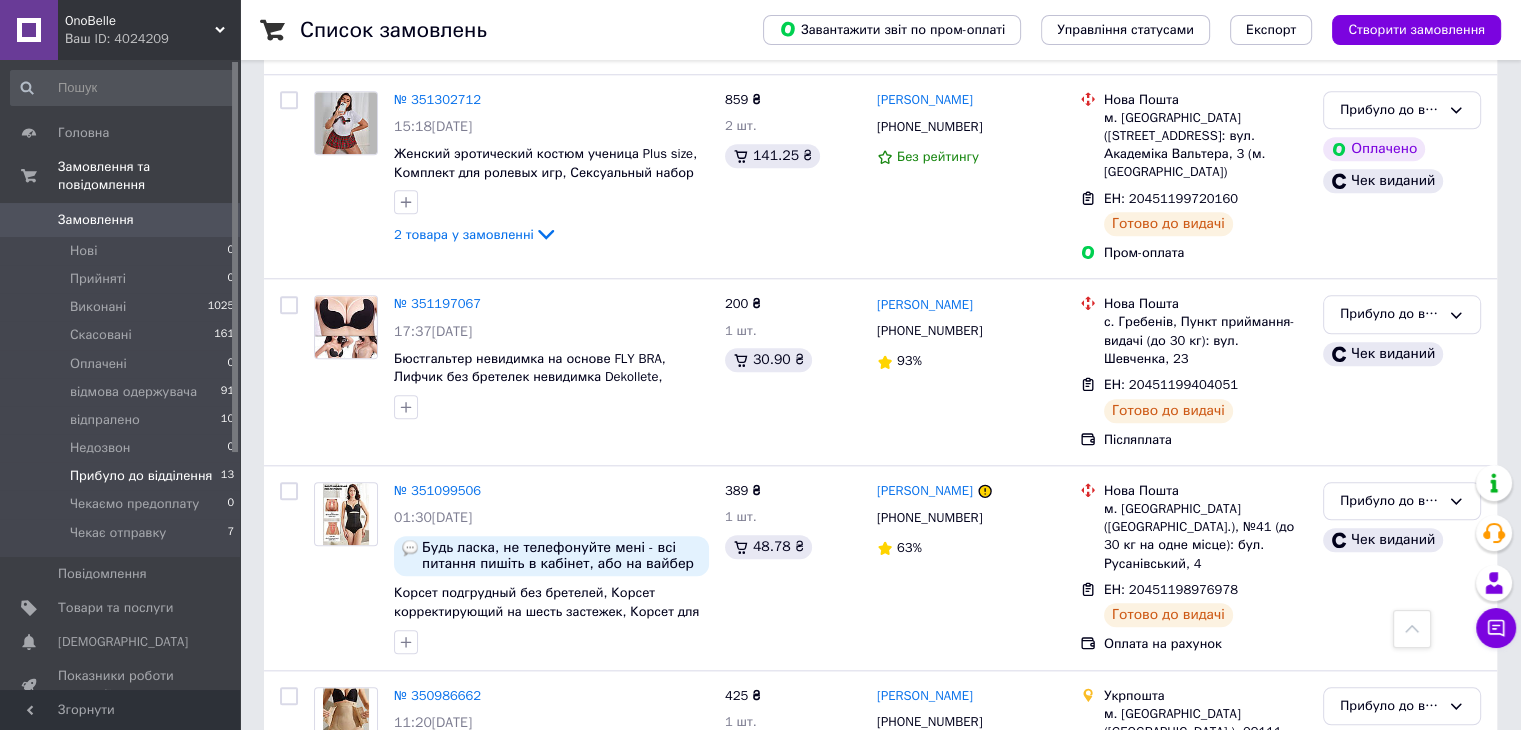 scroll, scrollTop: 1954, scrollLeft: 0, axis: vertical 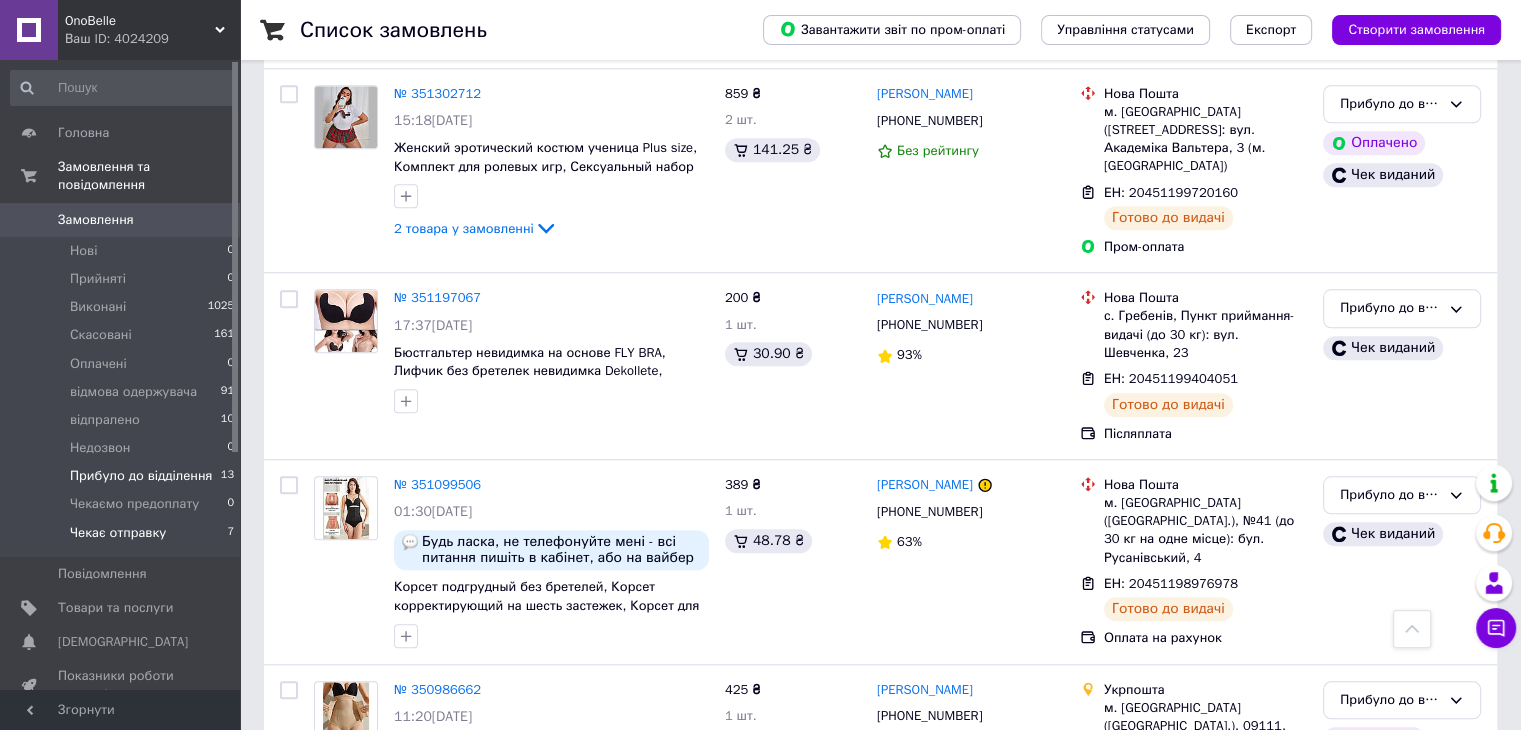 click on "Чекає отправку" at bounding box center [118, 533] 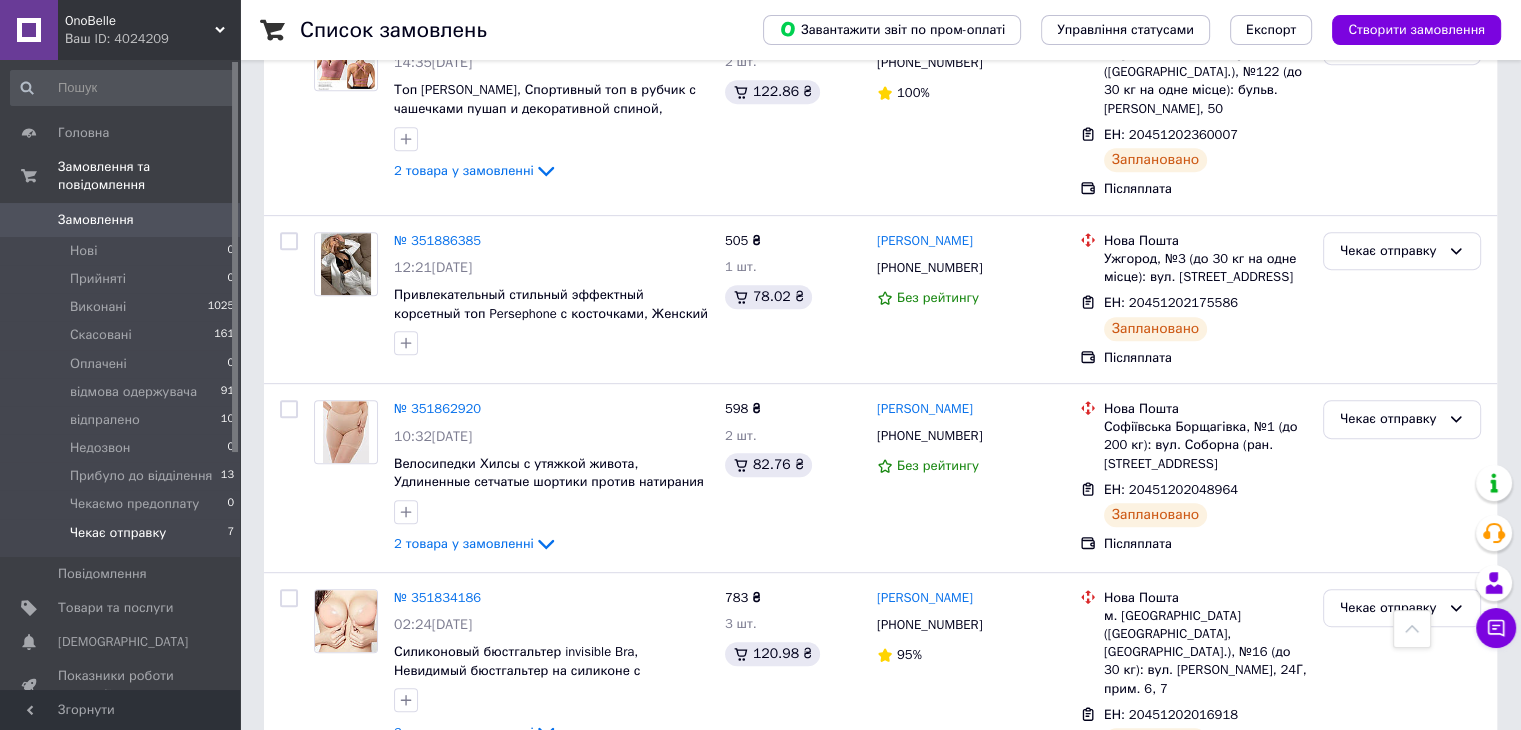 scroll, scrollTop: 960, scrollLeft: 0, axis: vertical 